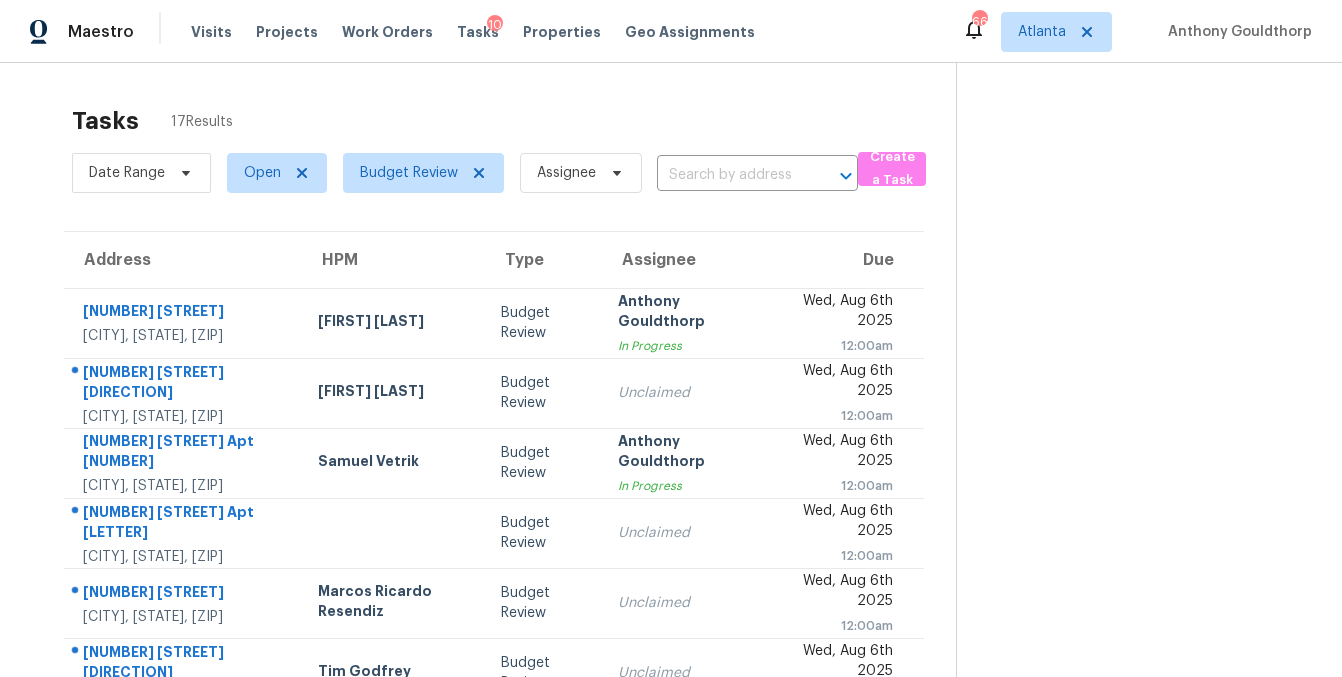scroll, scrollTop: 0, scrollLeft: 0, axis: both 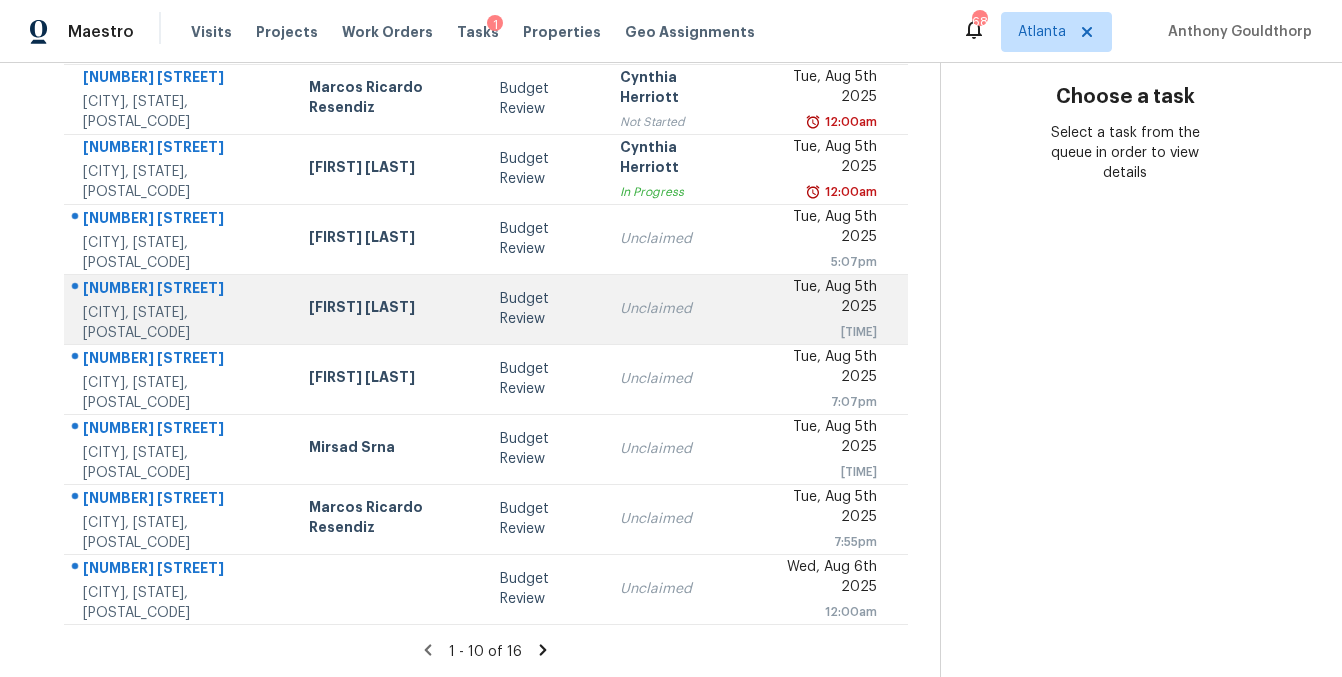 click on "Budget Review" at bounding box center [544, 309] 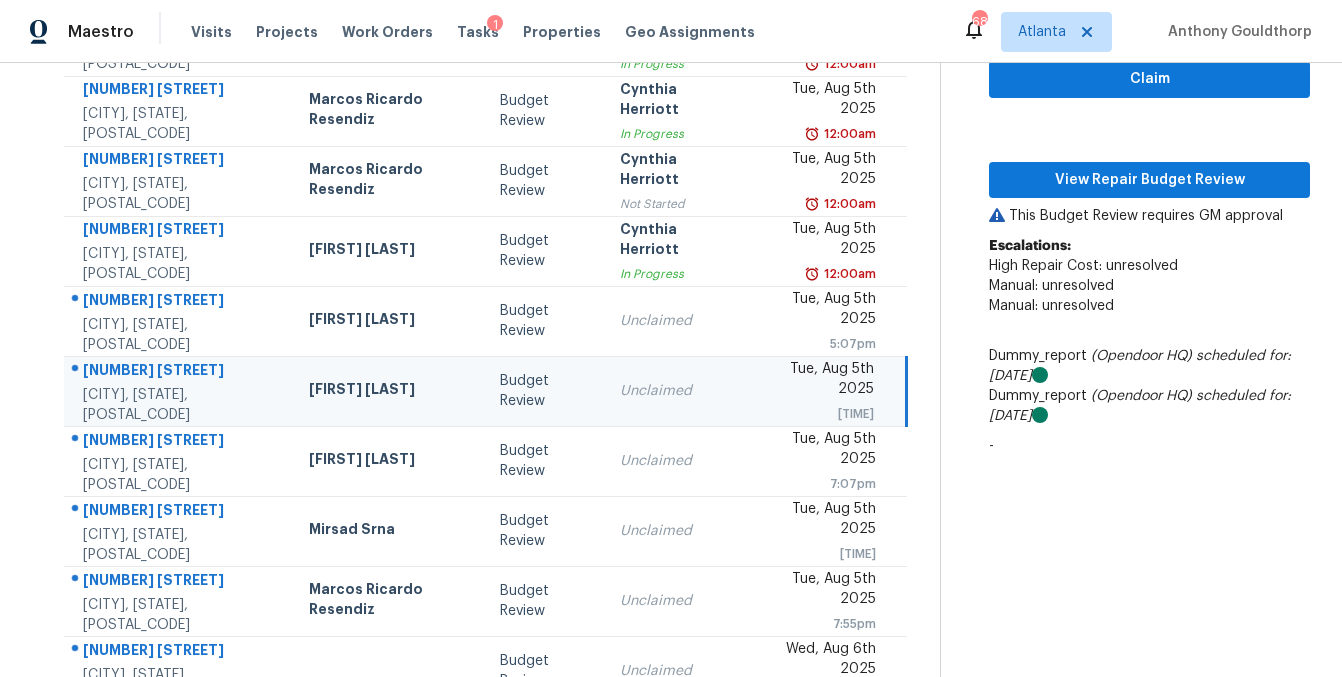 scroll, scrollTop: 280, scrollLeft: 0, axis: vertical 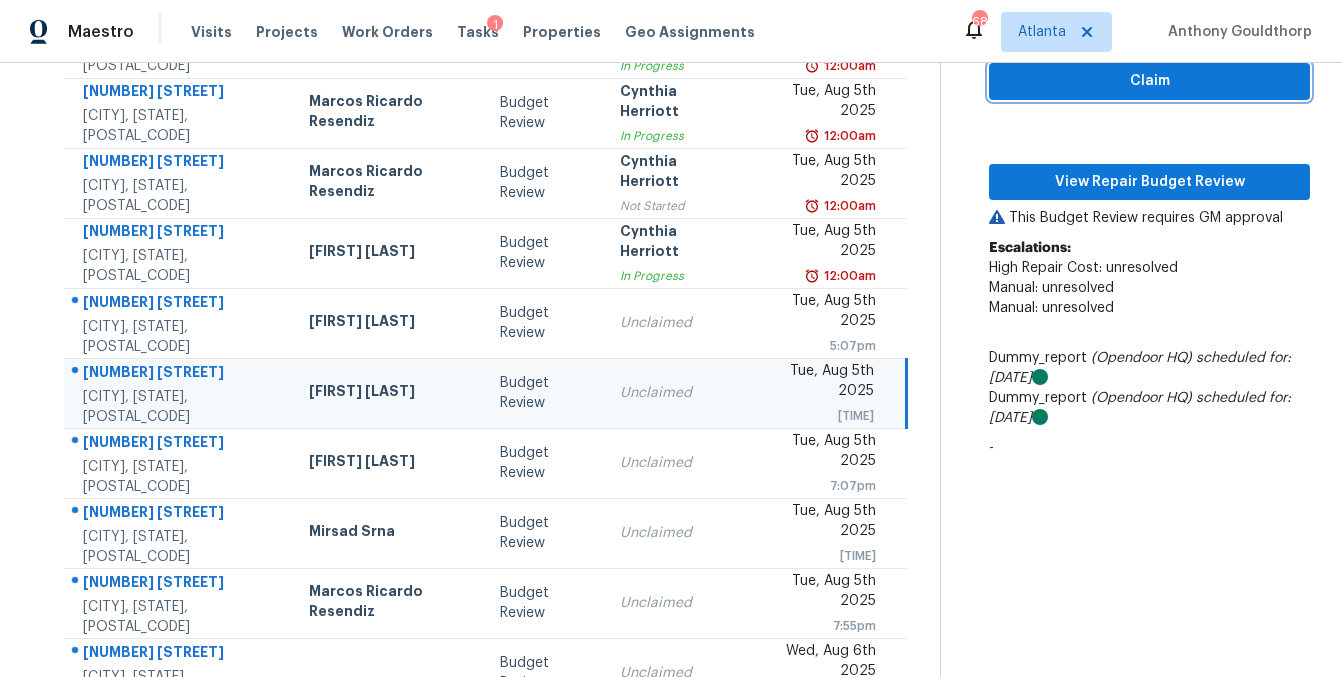 click on "Claim" at bounding box center [1149, 81] 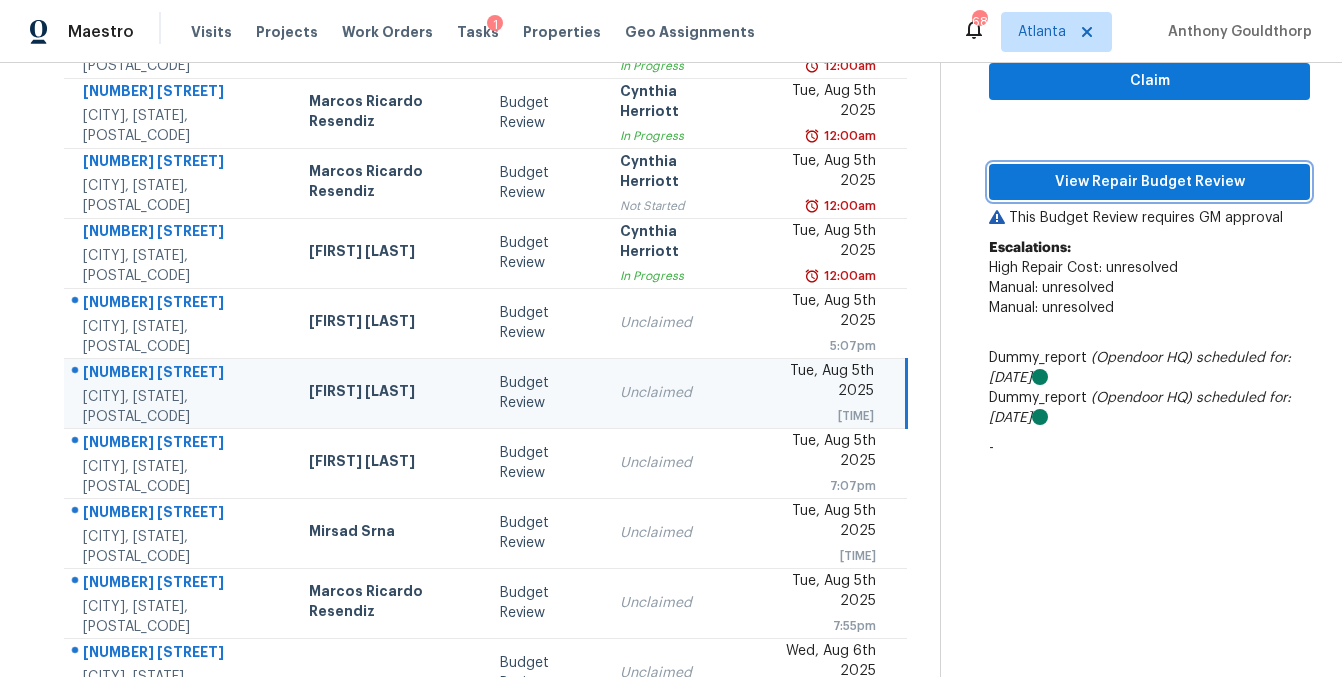 click on "View Repair Budget Review" at bounding box center [1149, 182] 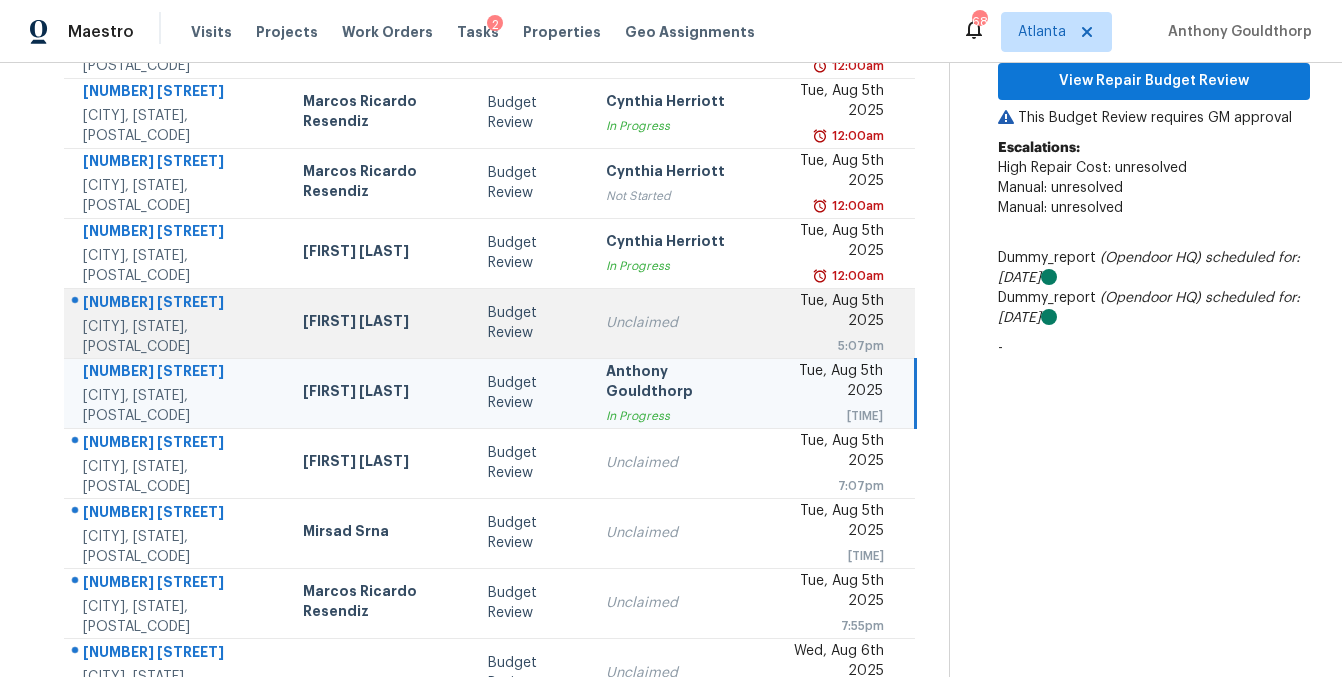 click on "Budget Review" at bounding box center (531, 323) 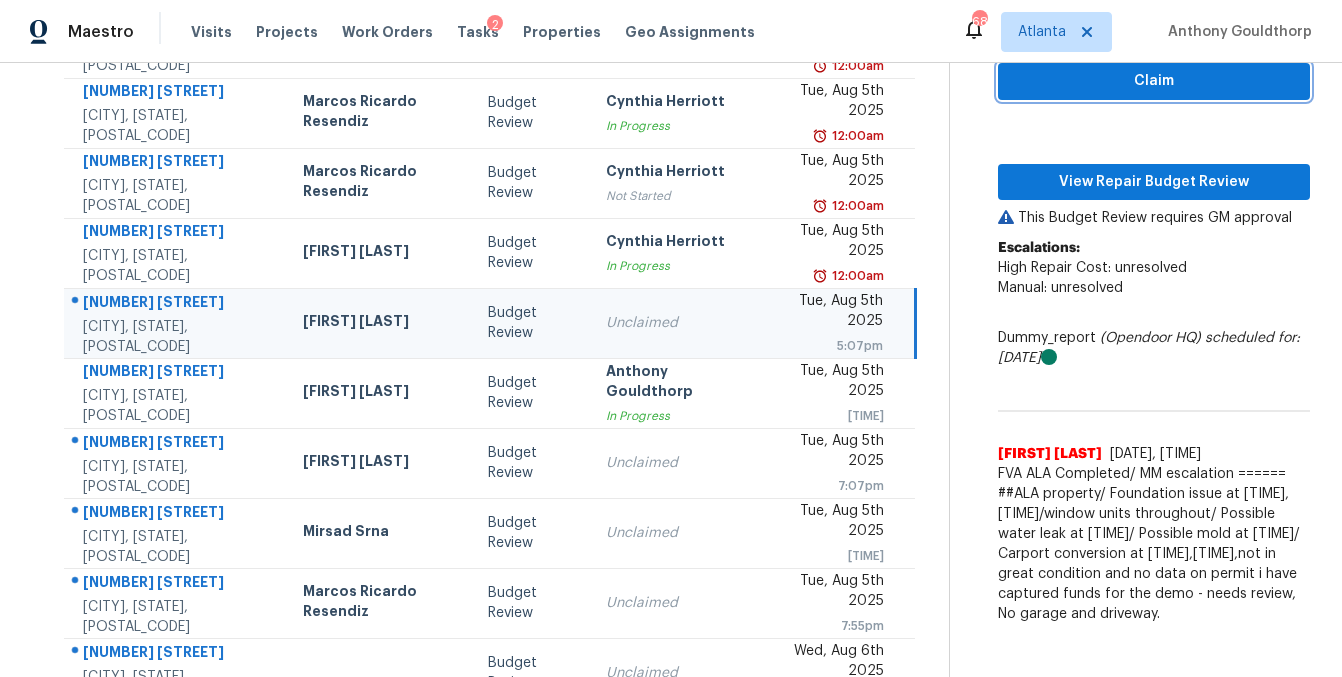 click on "Claim" at bounding box center [1154, 81] 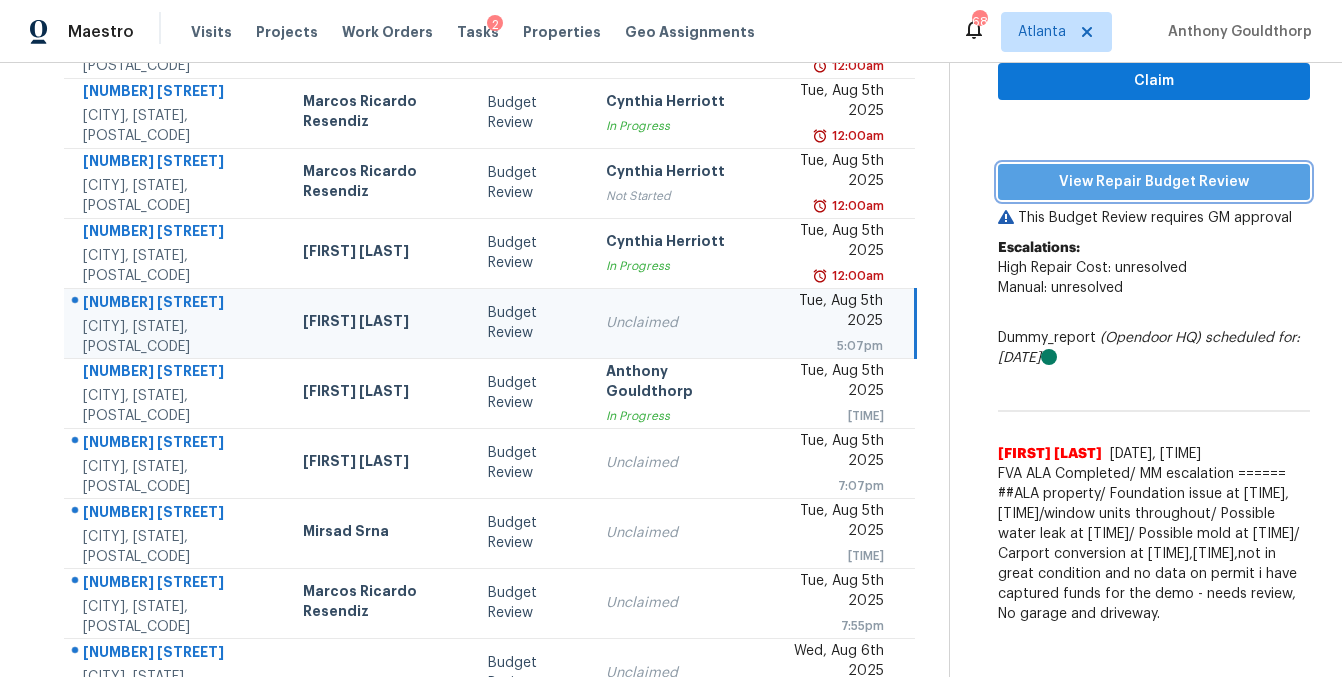 click on "View Repair Budget Review" at bounding box center [1154, 182] 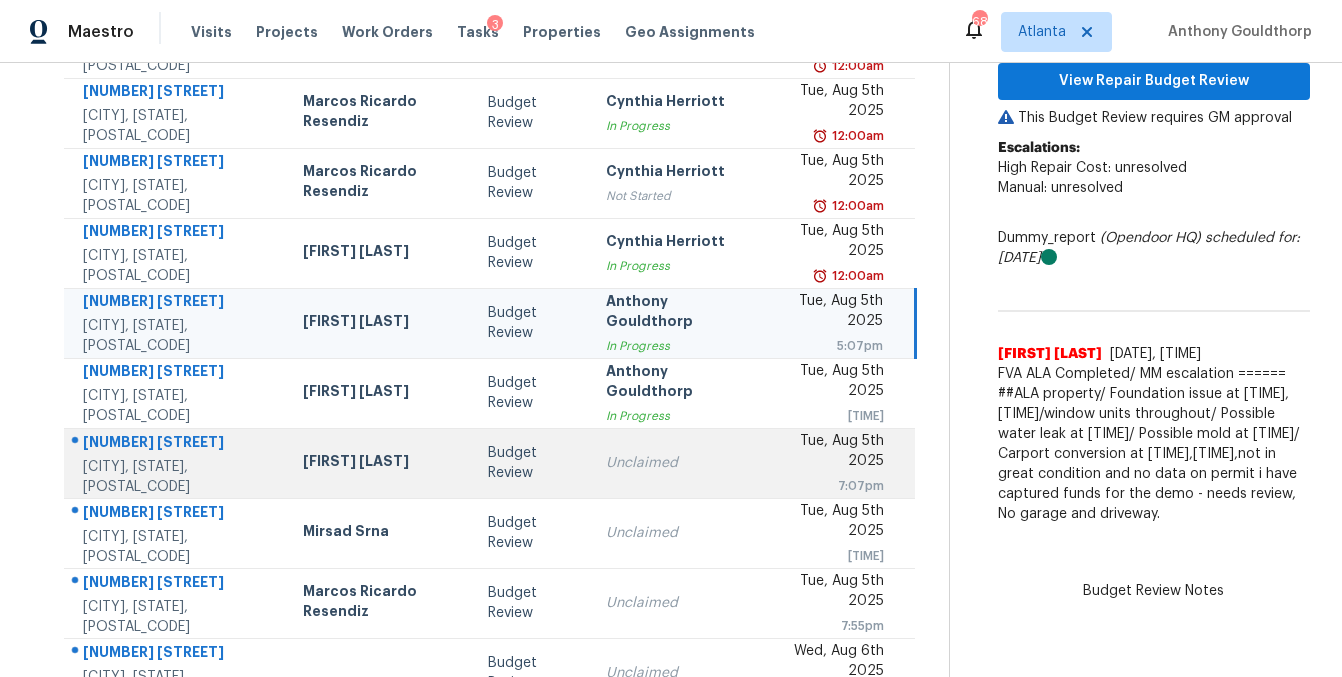 click on "Budget Review" at bounding box center (531, 463) 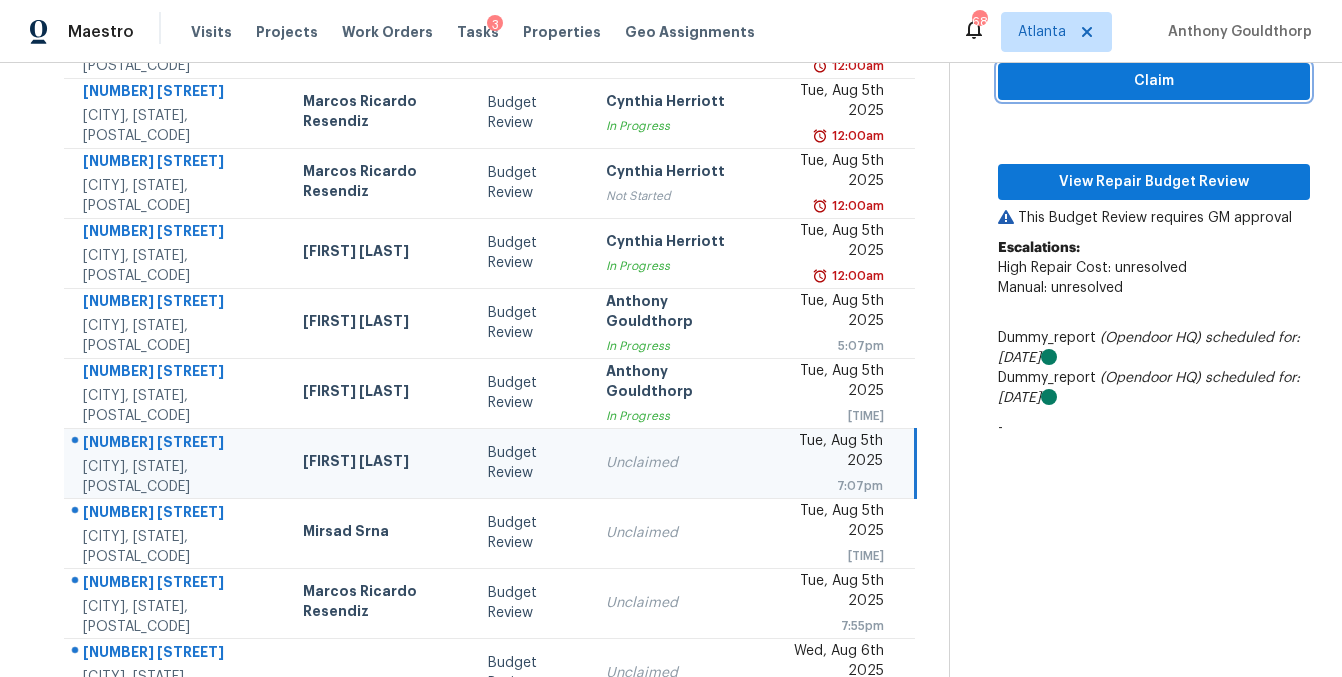 click on "Claim" at bounding box center (1154, 81) 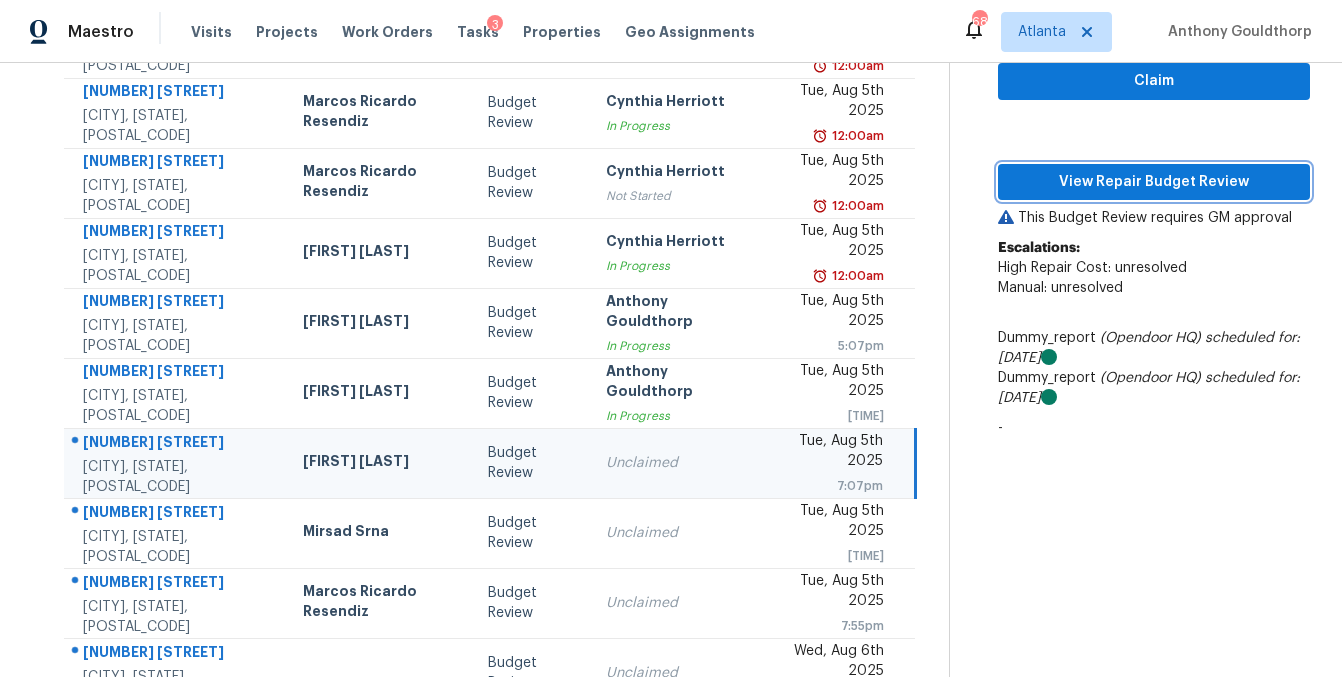 click on "View Repair Budget Review" at bounding box center (1154, 182) 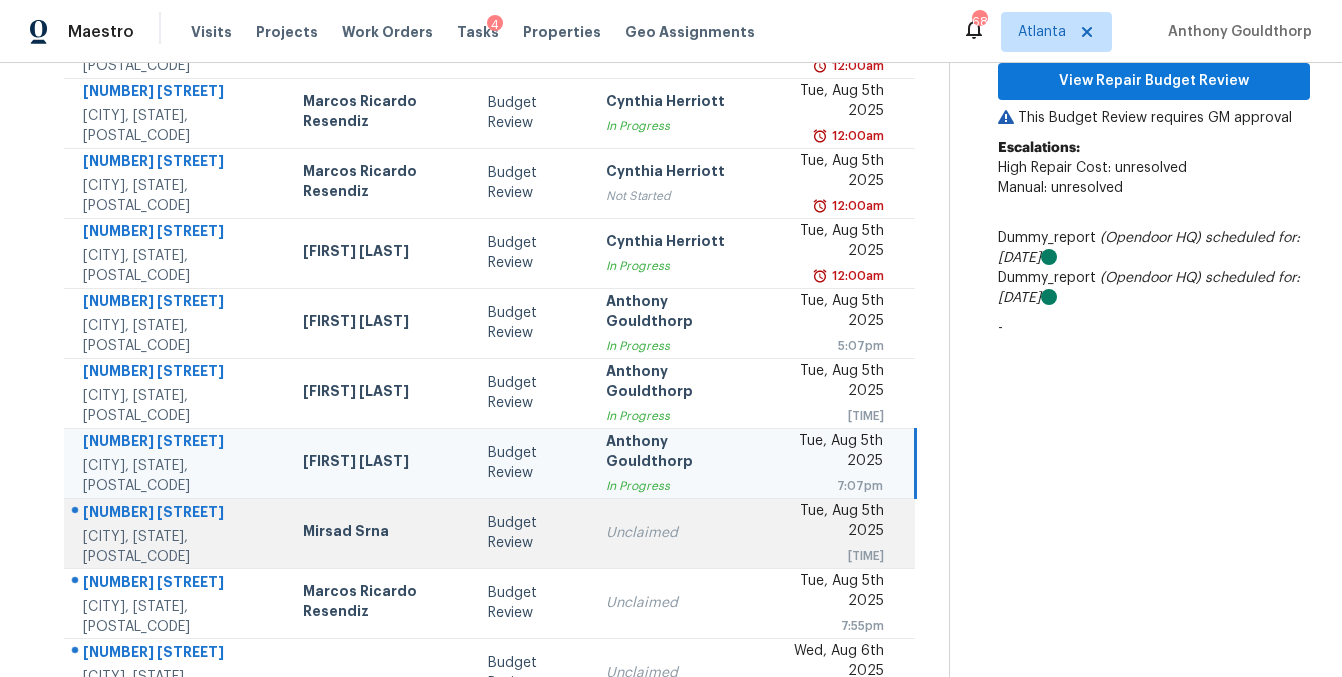 click on "Budget Review" at bounding box center [531, 533] 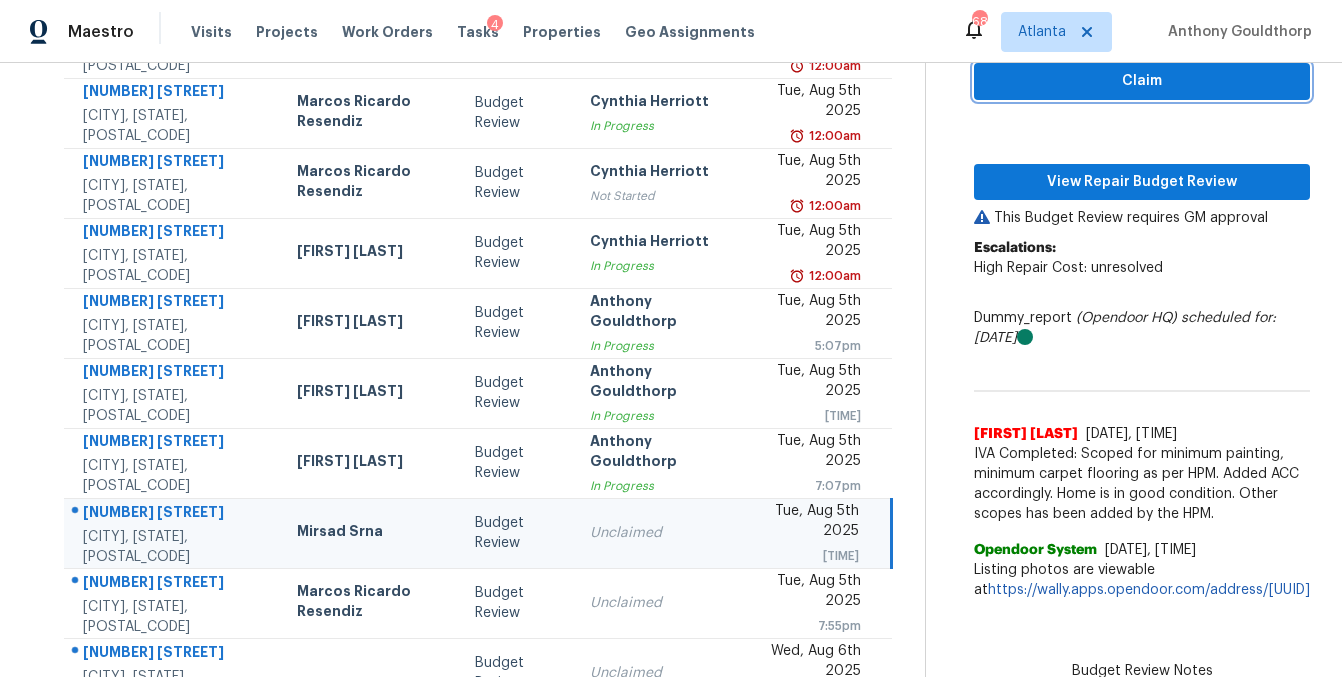 click on "Claim" at bounding box center [1142, 81] 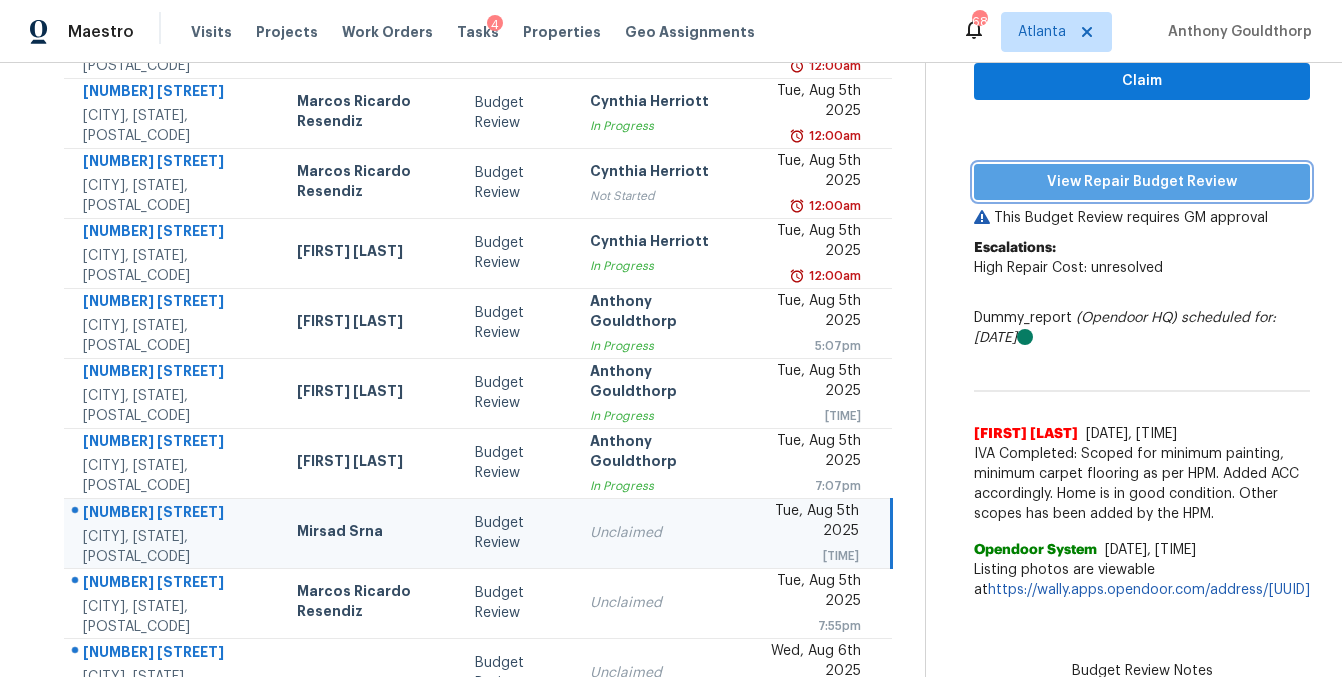 click on "View Repair Budget Review" at bounding box center (1142, 182) 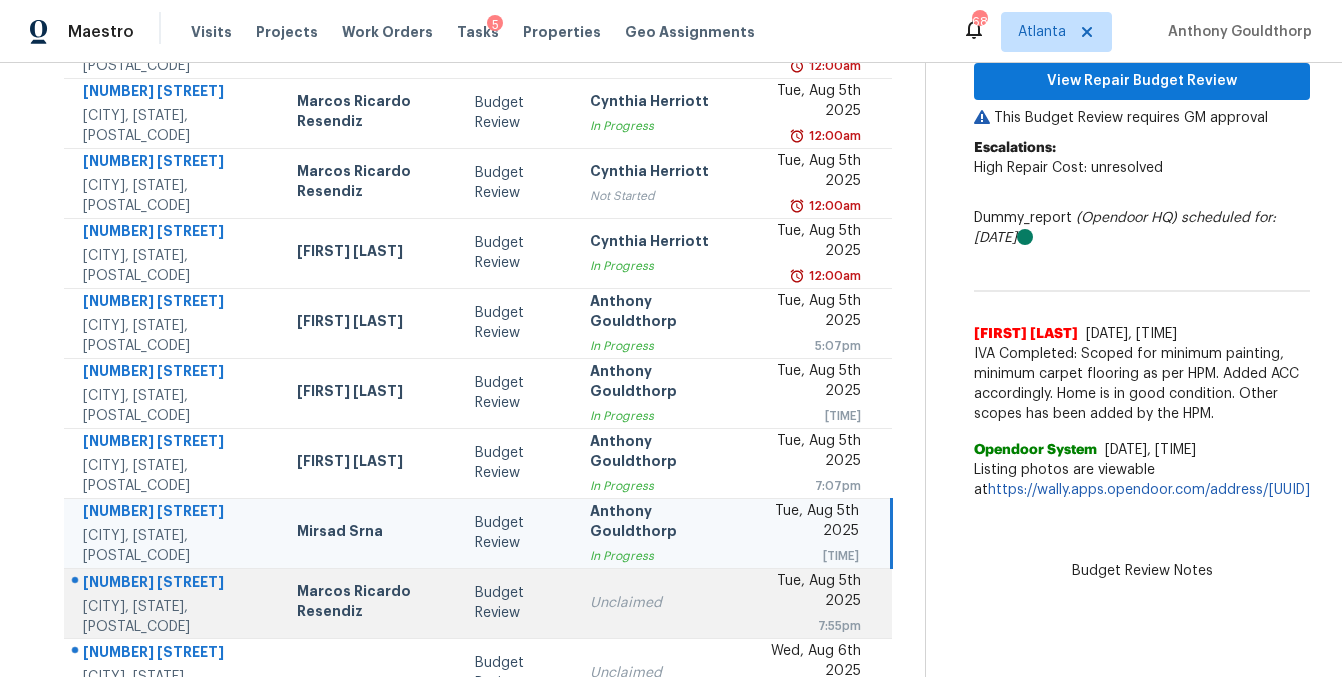 click on "Unclaimed" at bounding box center (656, 603) 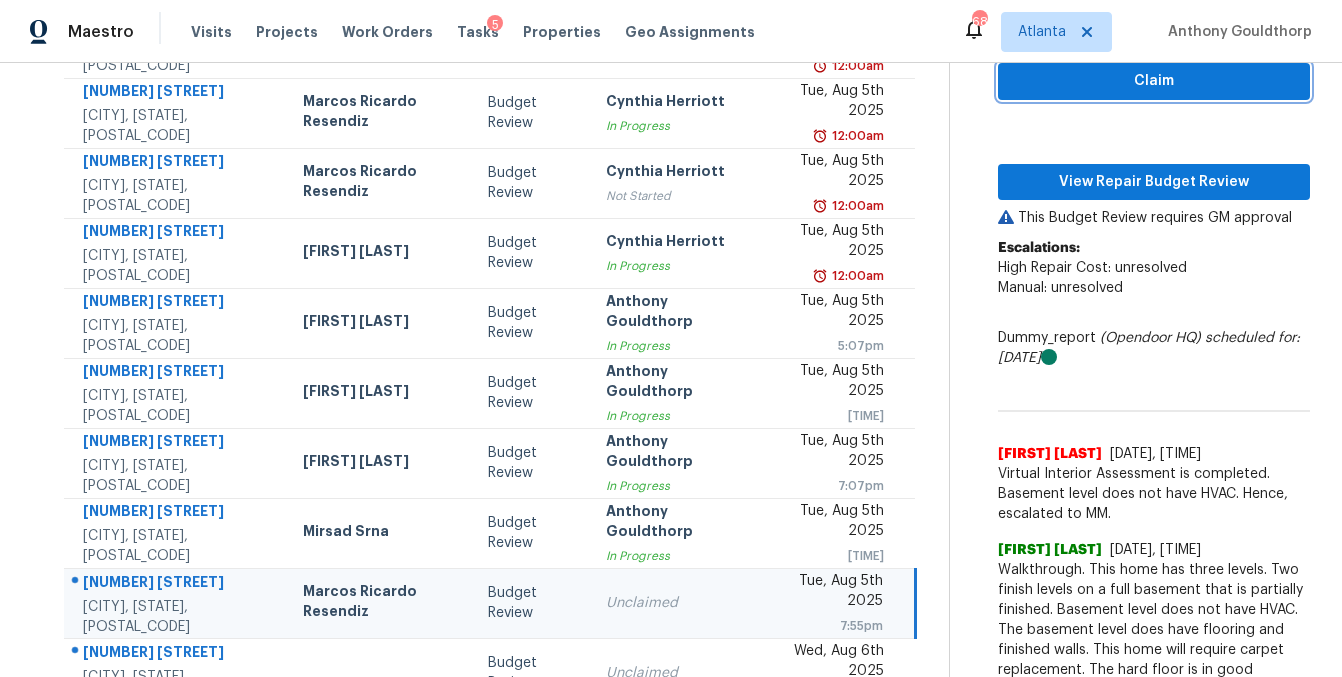 click on "Claim" at bounding box center (1154, 81) 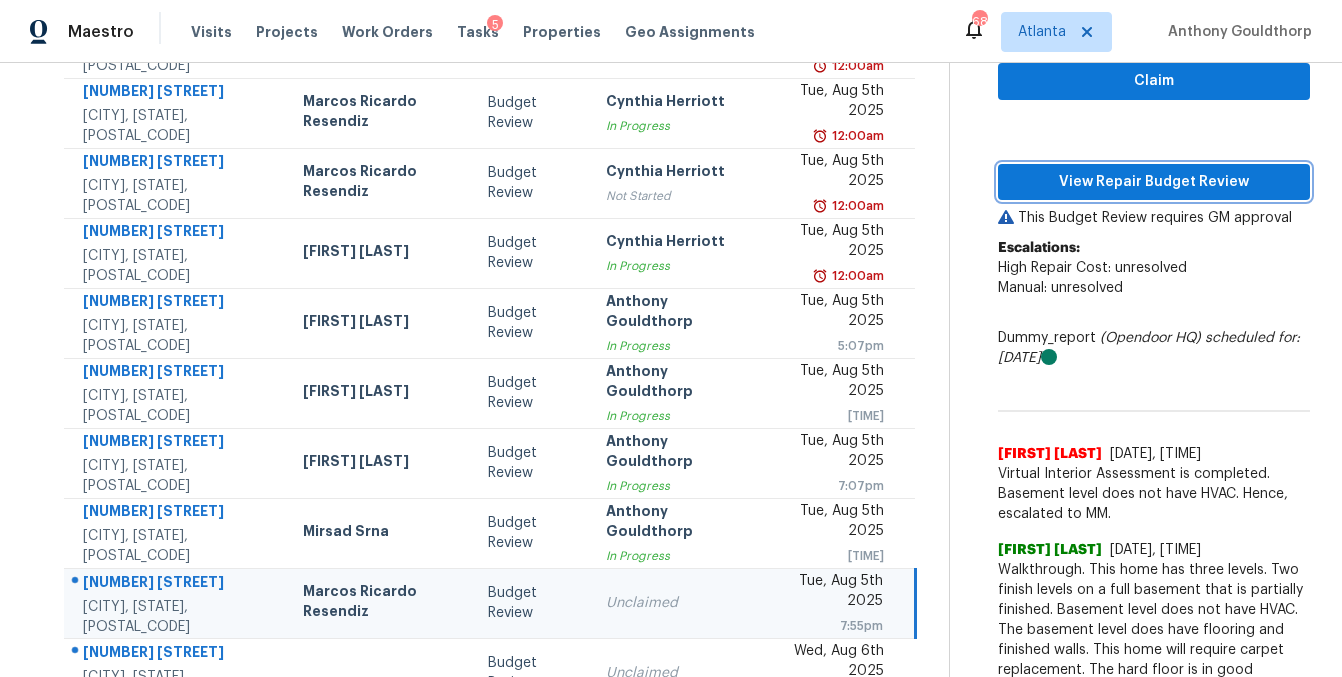 click on "View Repair Budget Review" at bounding box center (1154, 182) 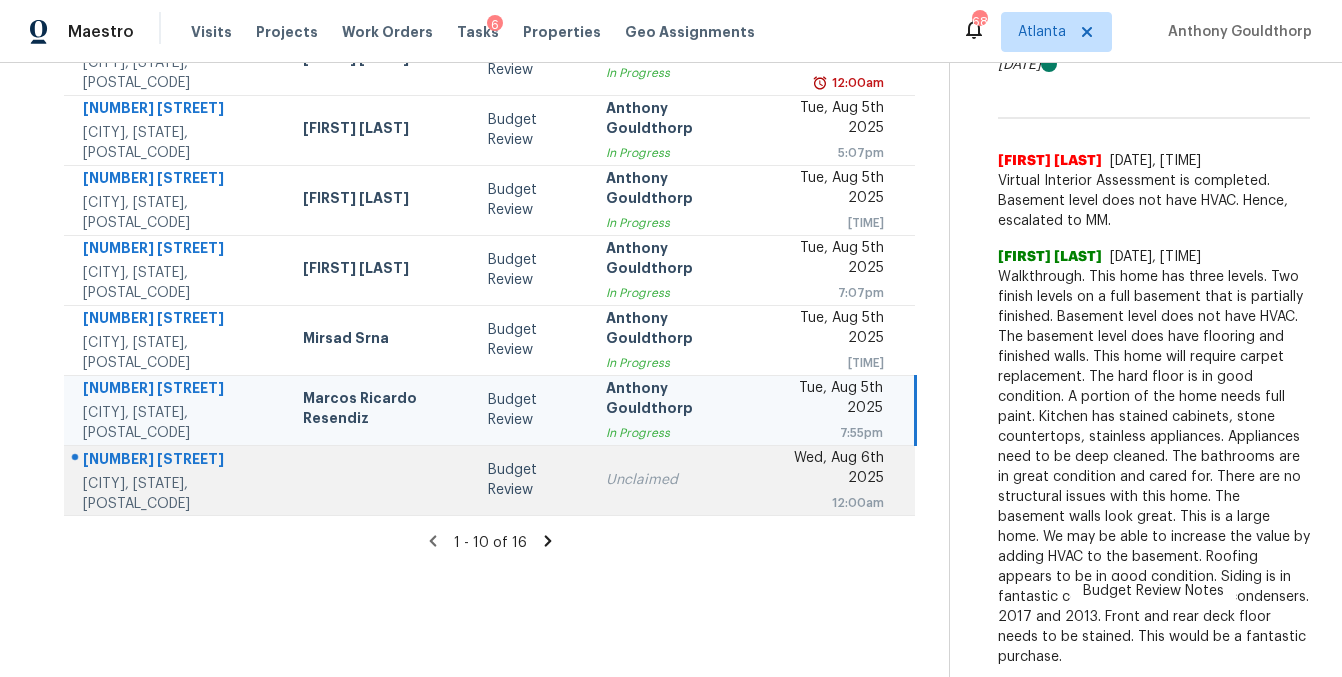 scroll, scrollTop: 433, scrollLeft: 0, axis: vertical 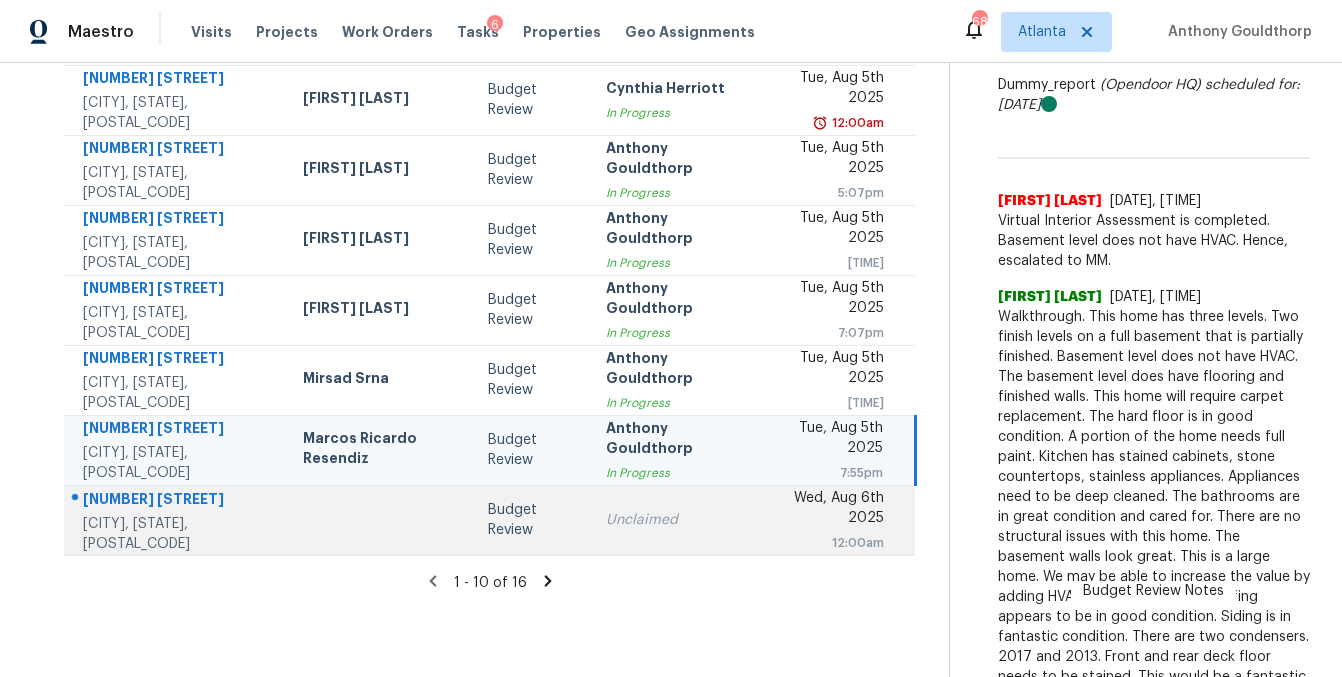 click on "Unclaimed" at bounding box center (673, 520) 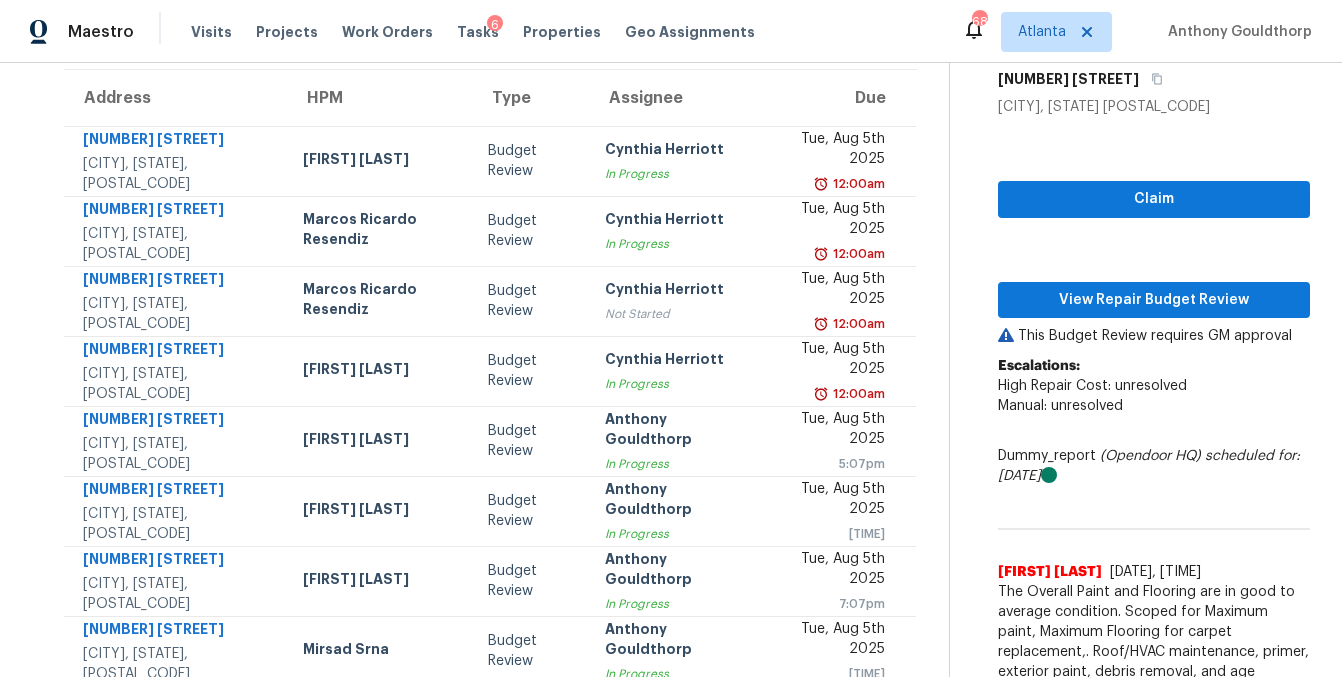 scroll, scrollTop: 159, scrollLeft: 0, axis: vertical 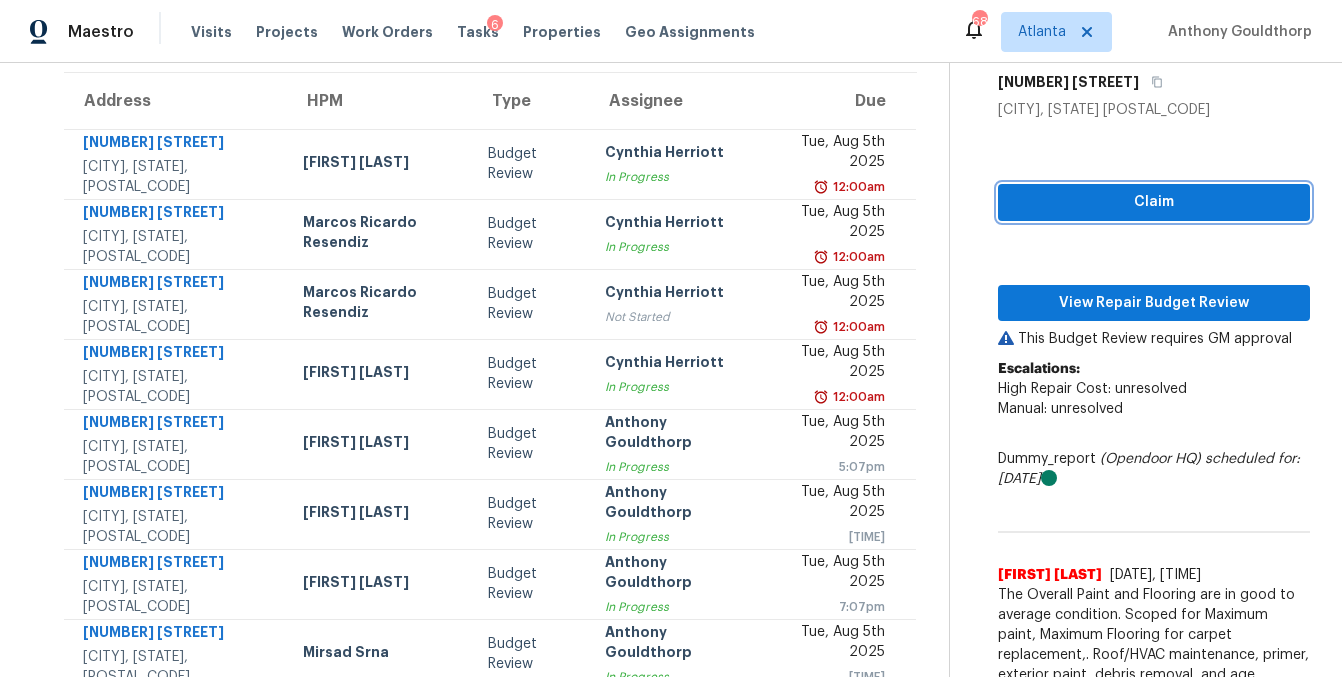 click on "Claim" at bounding box center (1154, 202) 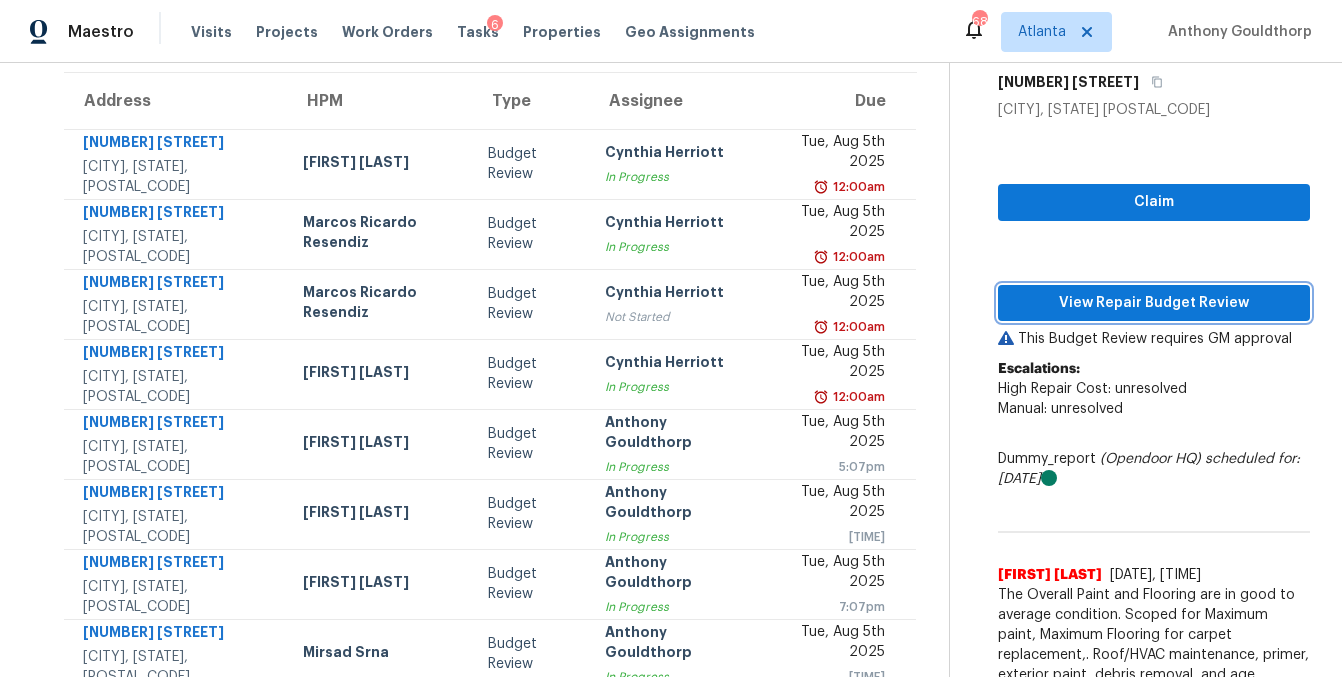 click on "View Repair Budget Review" at bounding box center [1154, 303] 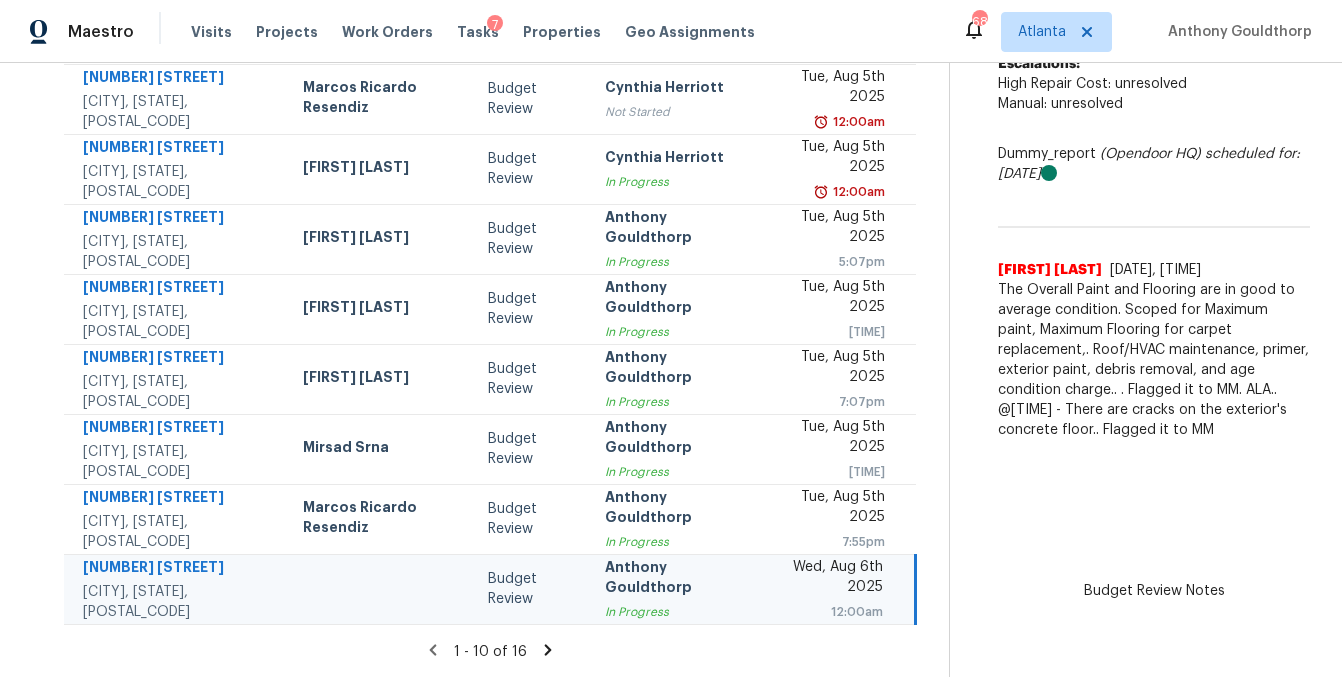 click 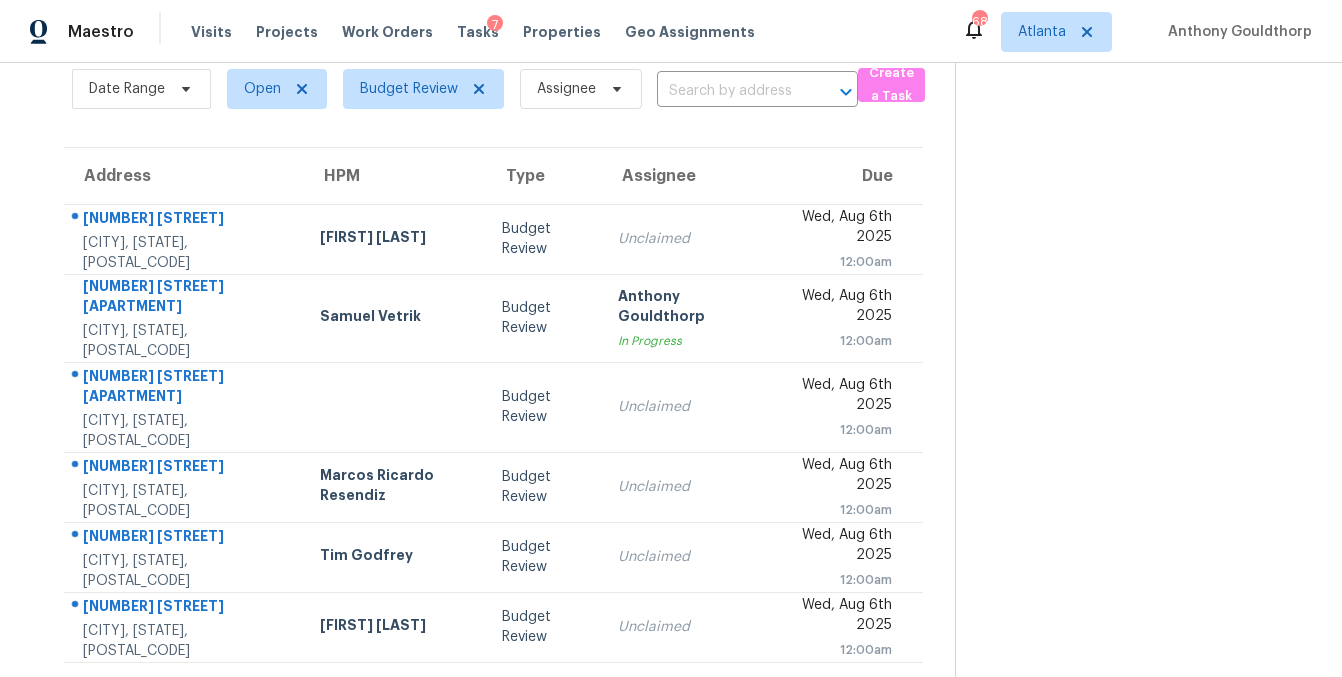 scroll, scrollTop: 52, scrollLeft: 0, axis: vertical 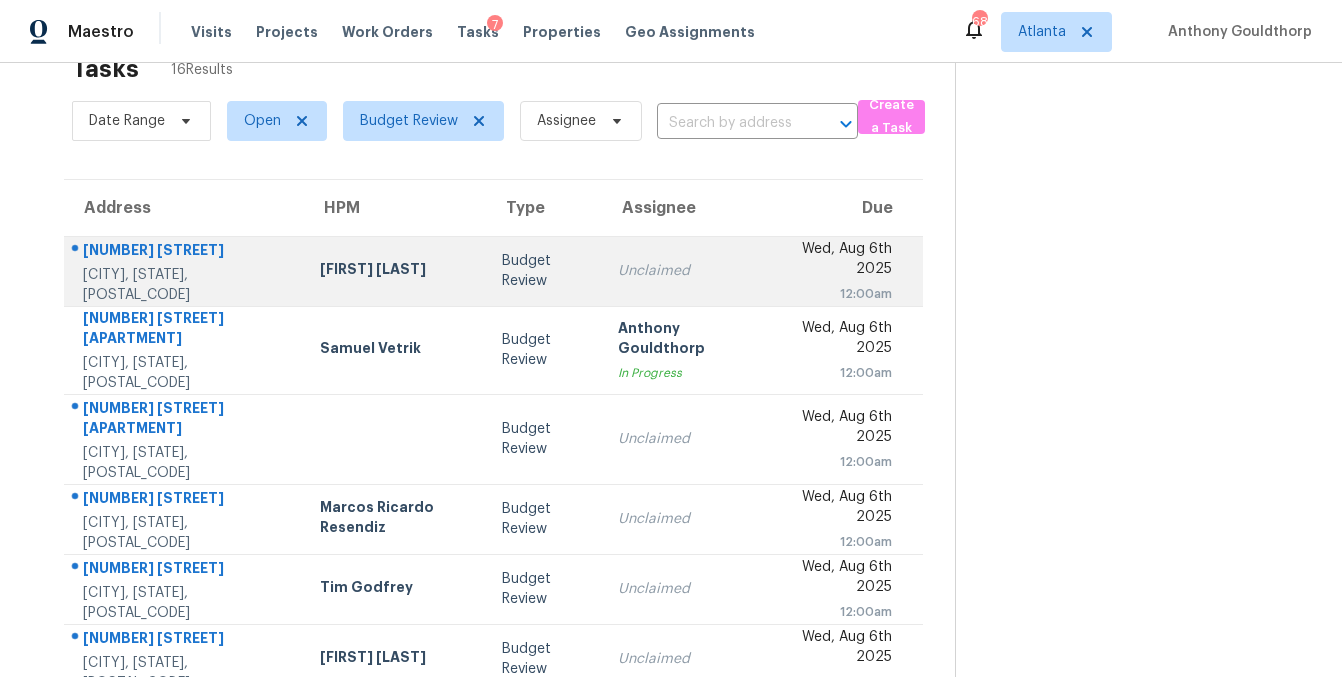 click on "Budget Review" at bounding box center (544, 271) 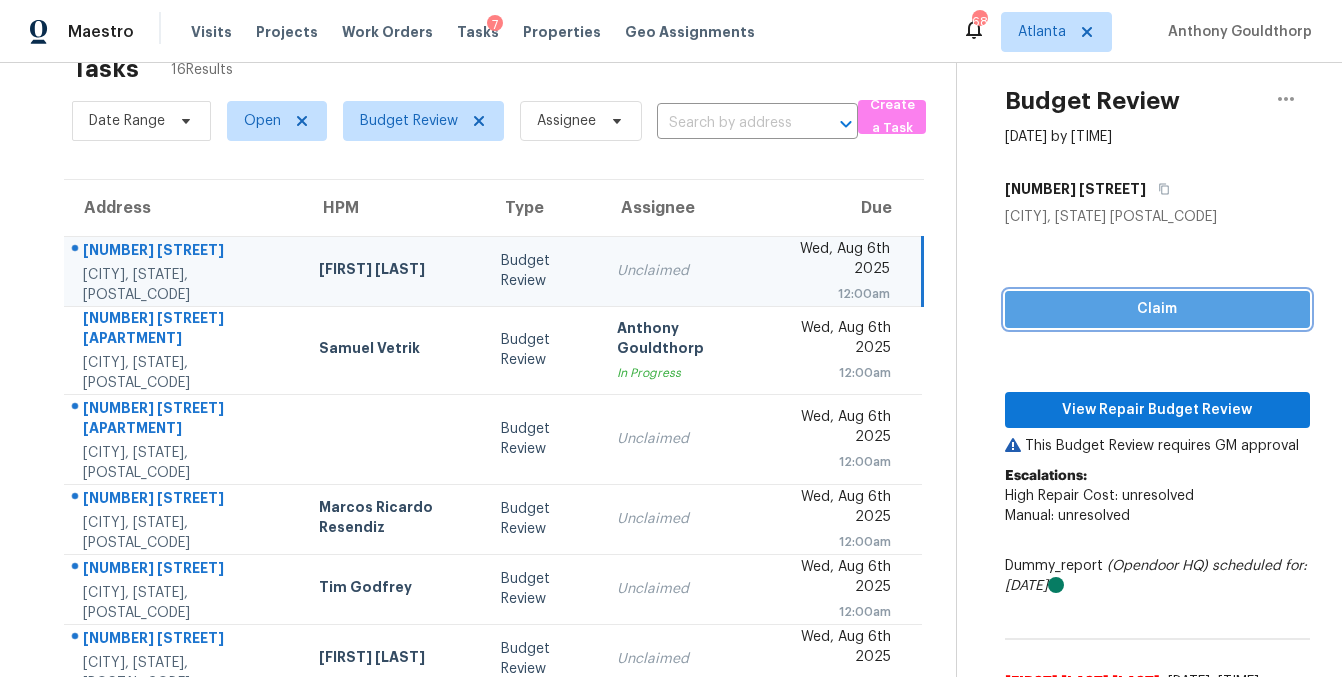 drag, startPoint x: 1107, startPoint y: 309, endPoint x: 1115, endPoint y: 359, distance: 50.635956 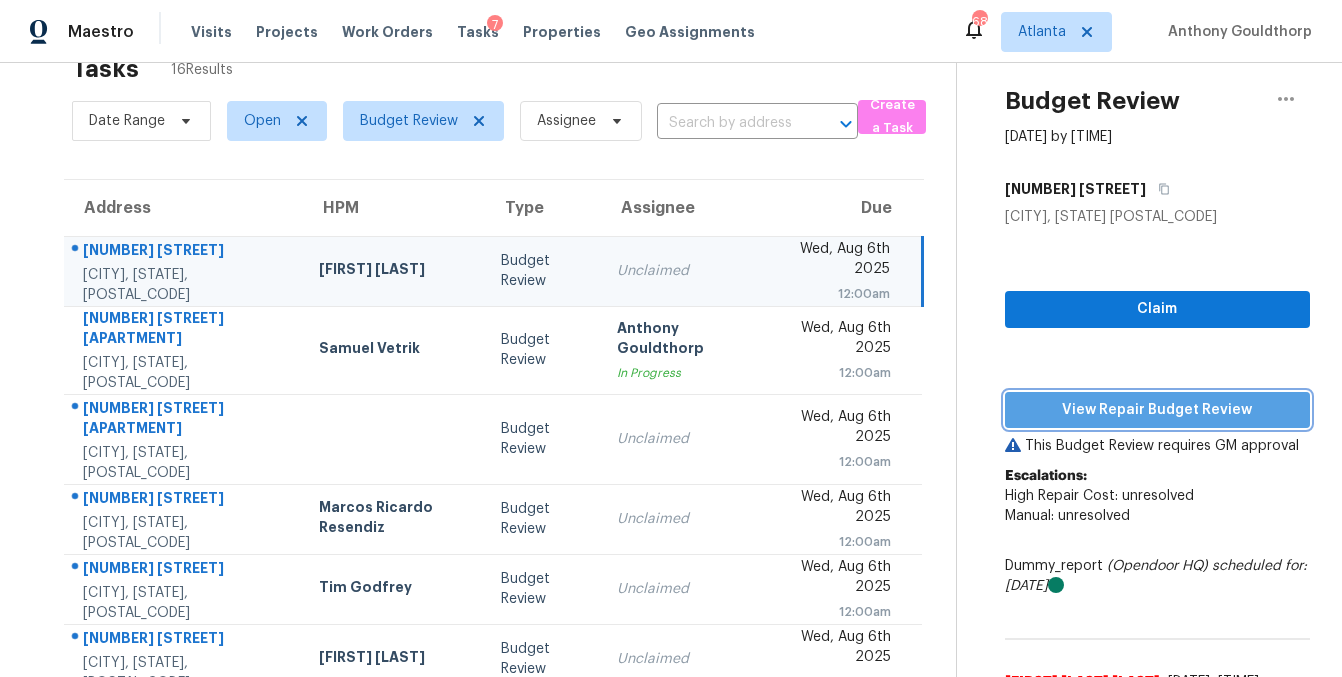 click on "View Repair Budget Review" at bounding box center (1157, 410) 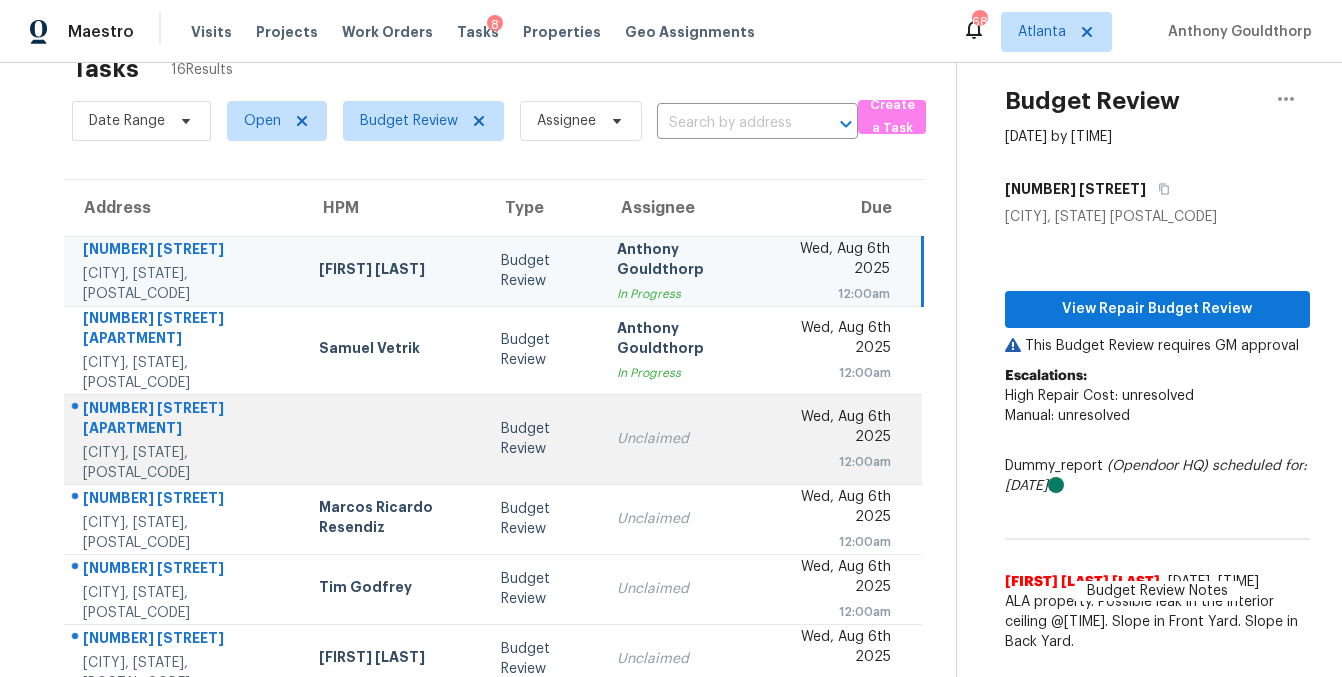 click on "Unclaimed" at bounding box center (683, 439) 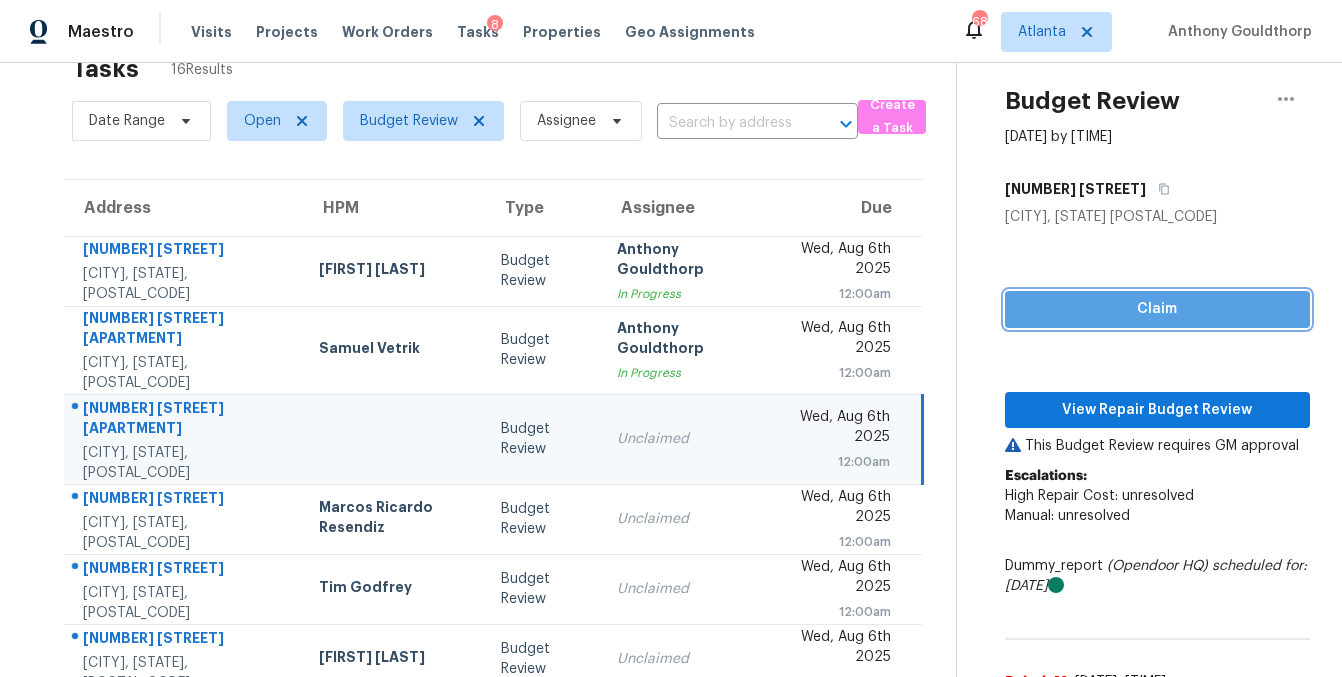 click on "Claim" at bounding box center (1157, 309) 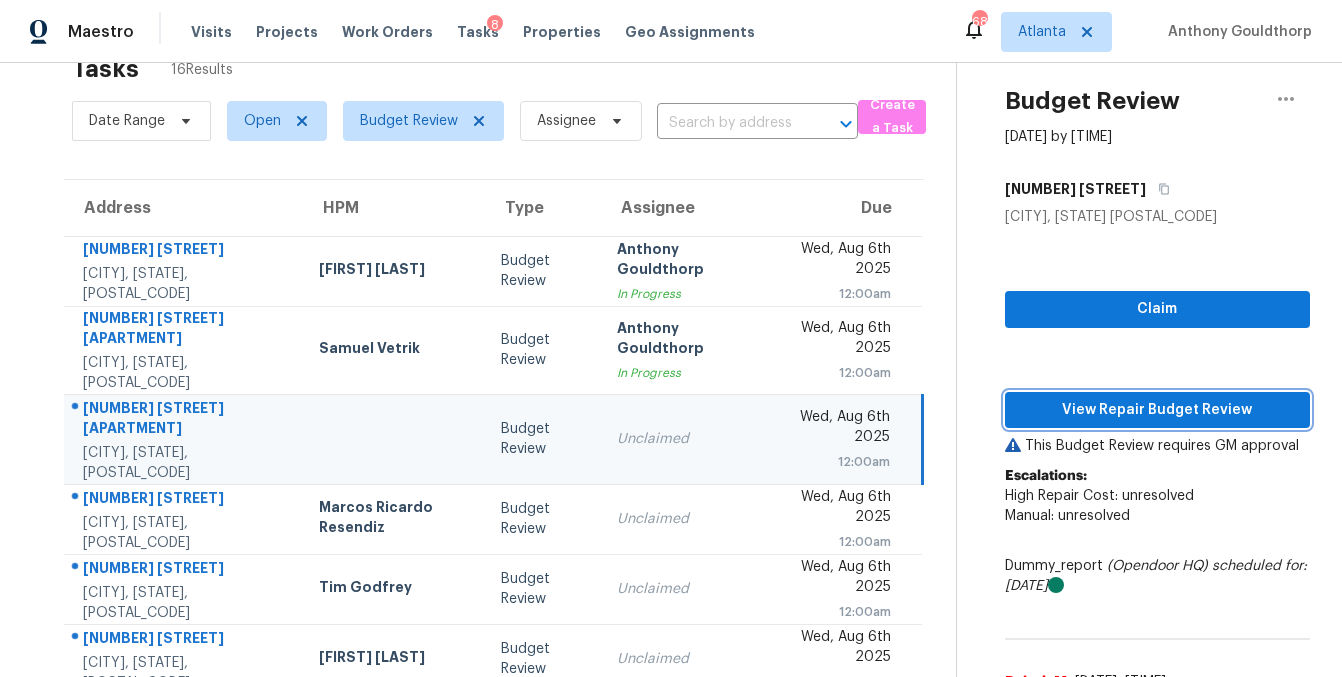 click on "View Repair Budget Review" at bounding box center (1157, 410) 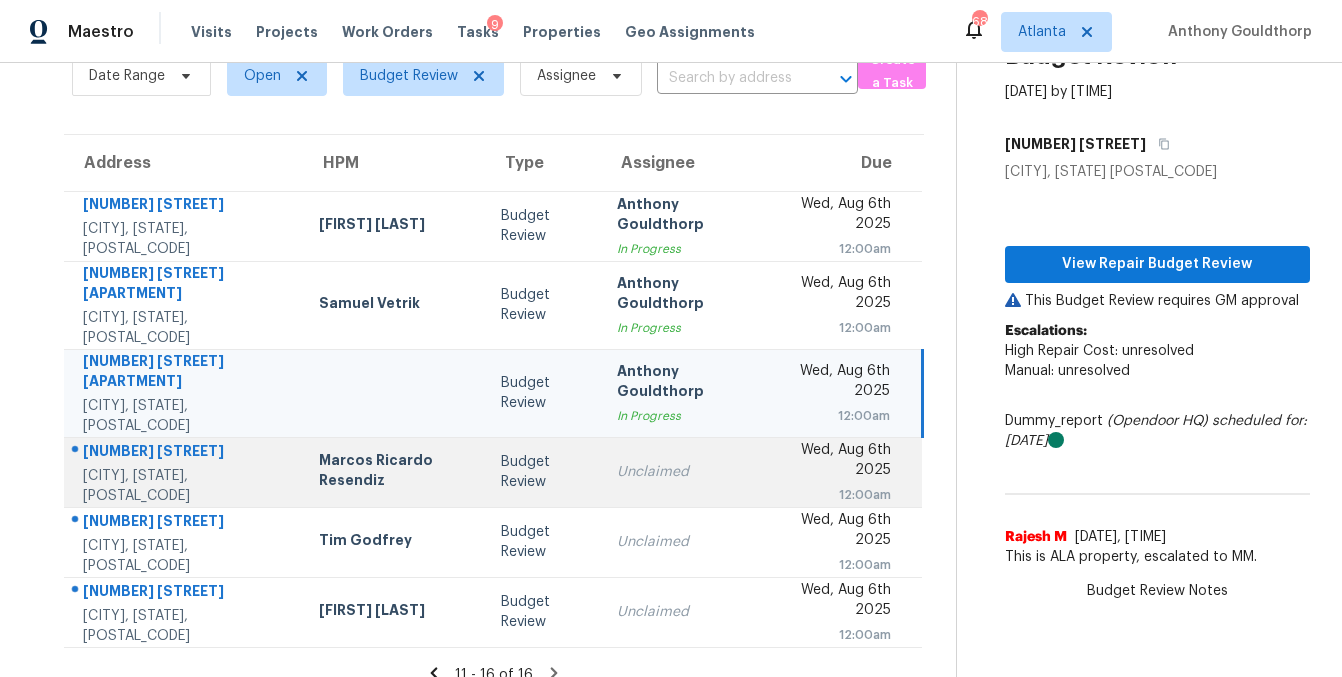 scroll, scrollTop: 84, scrollLeft: 0, axis: vertical 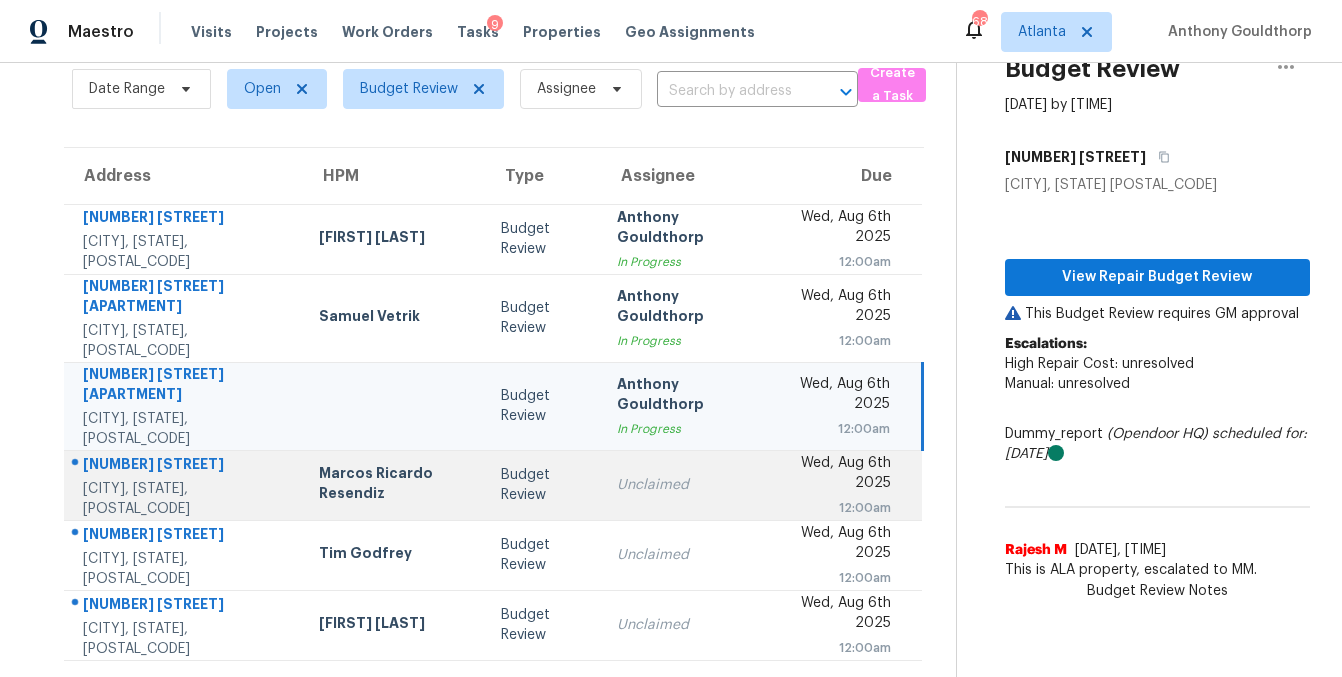 click on "Unclaimed" at bounding box center (683, 485) 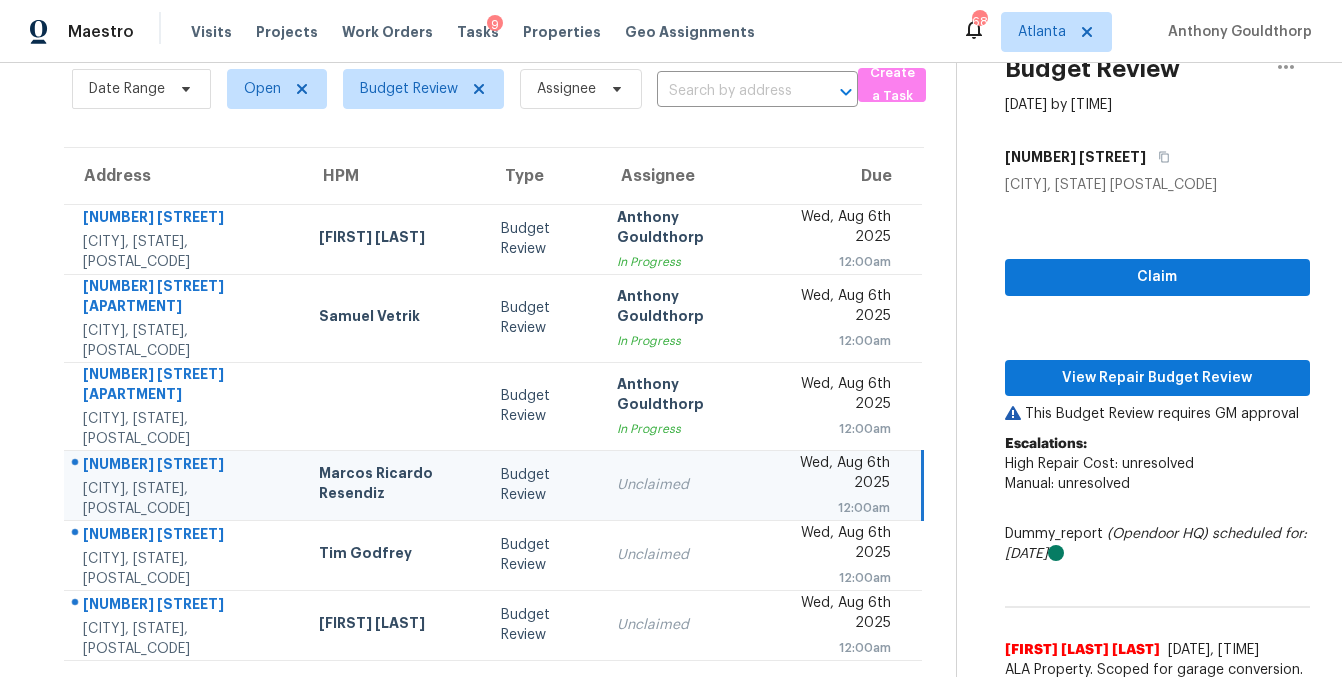 scroll, scrollTop: 97, scrollLeft: 0, axis: vertical 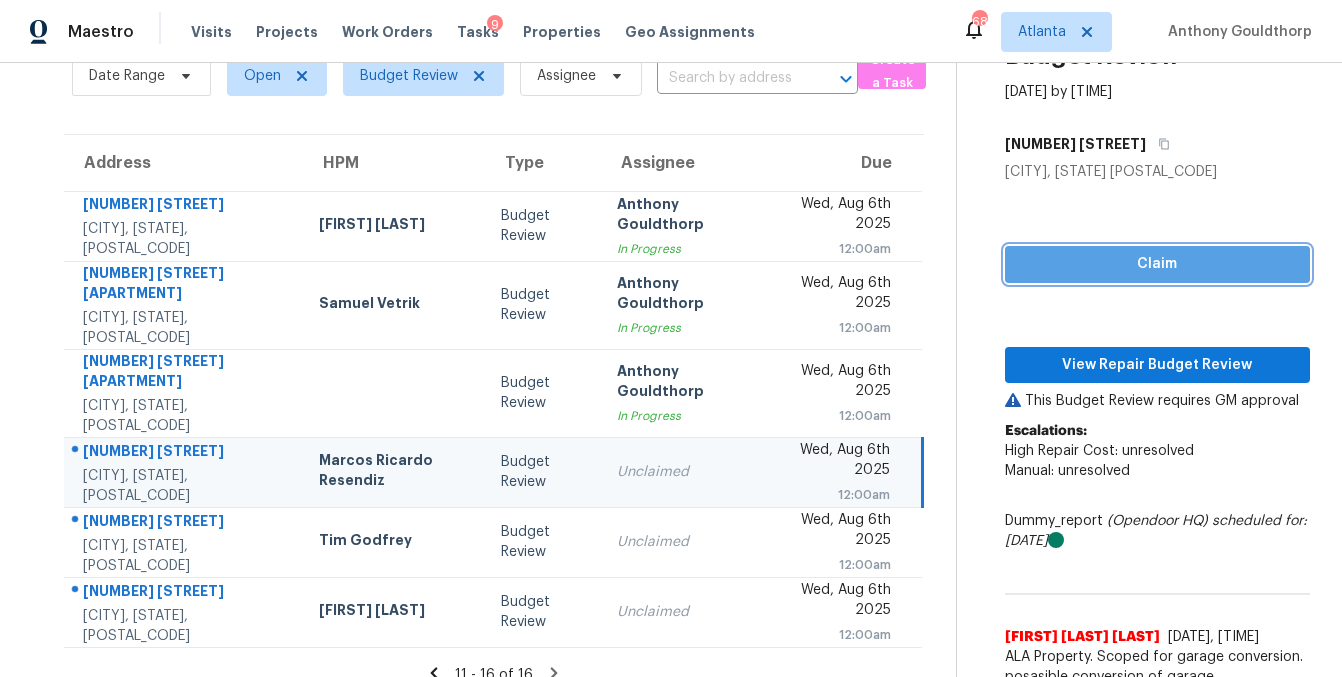 click on "Claim" at bounding box center (1157, 264) 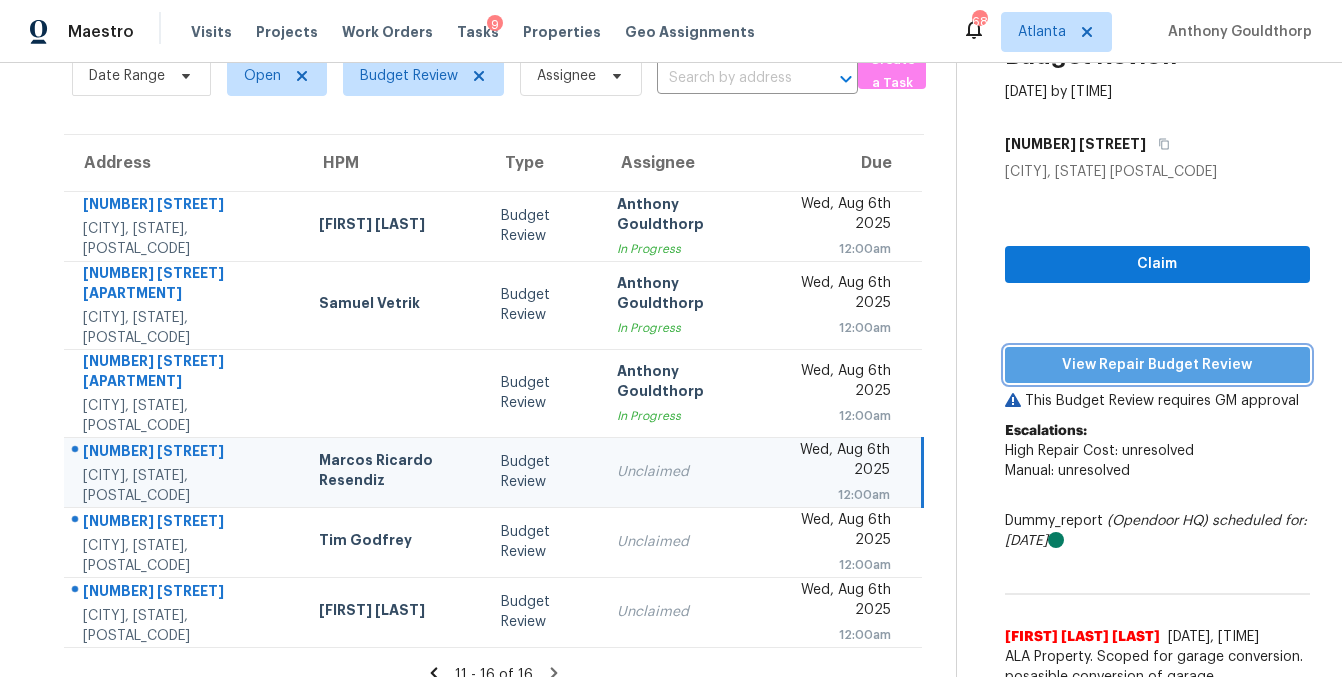 click on "View Repair Budget Review" at bounding box center (1157, 365) 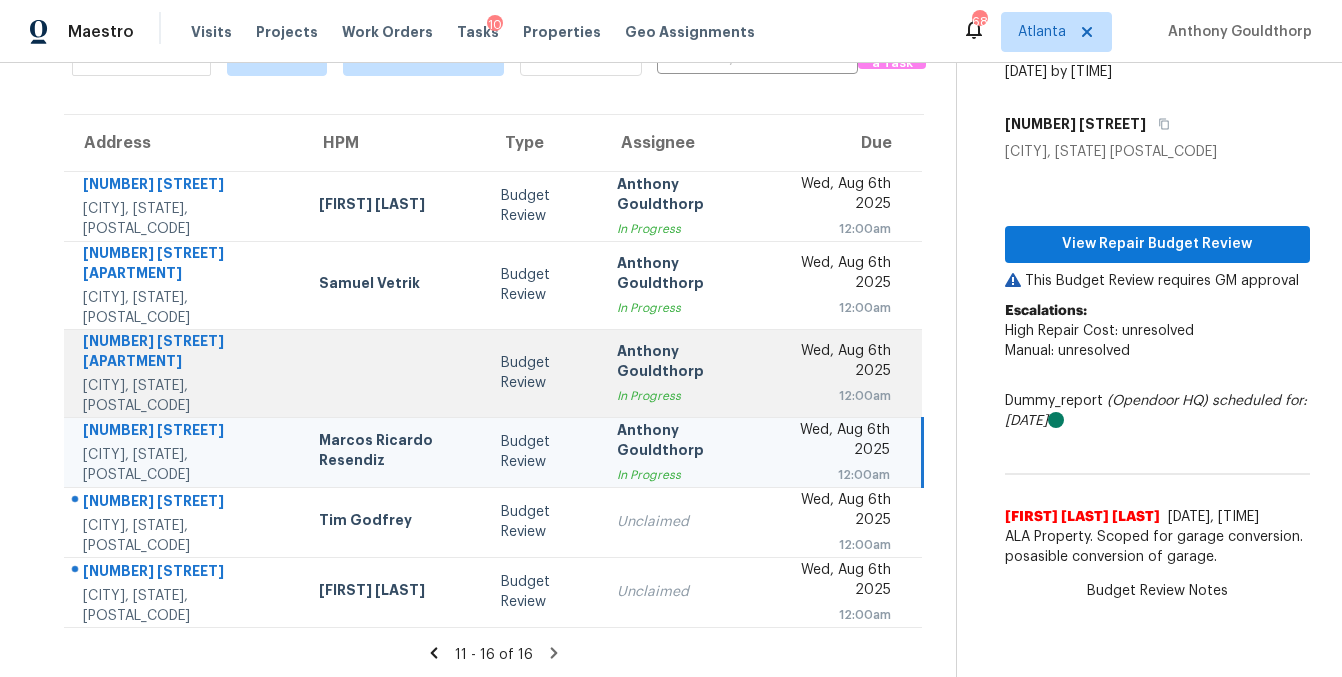scroll, scrollTop: 84, scrollLeft: 0, axis: vertical 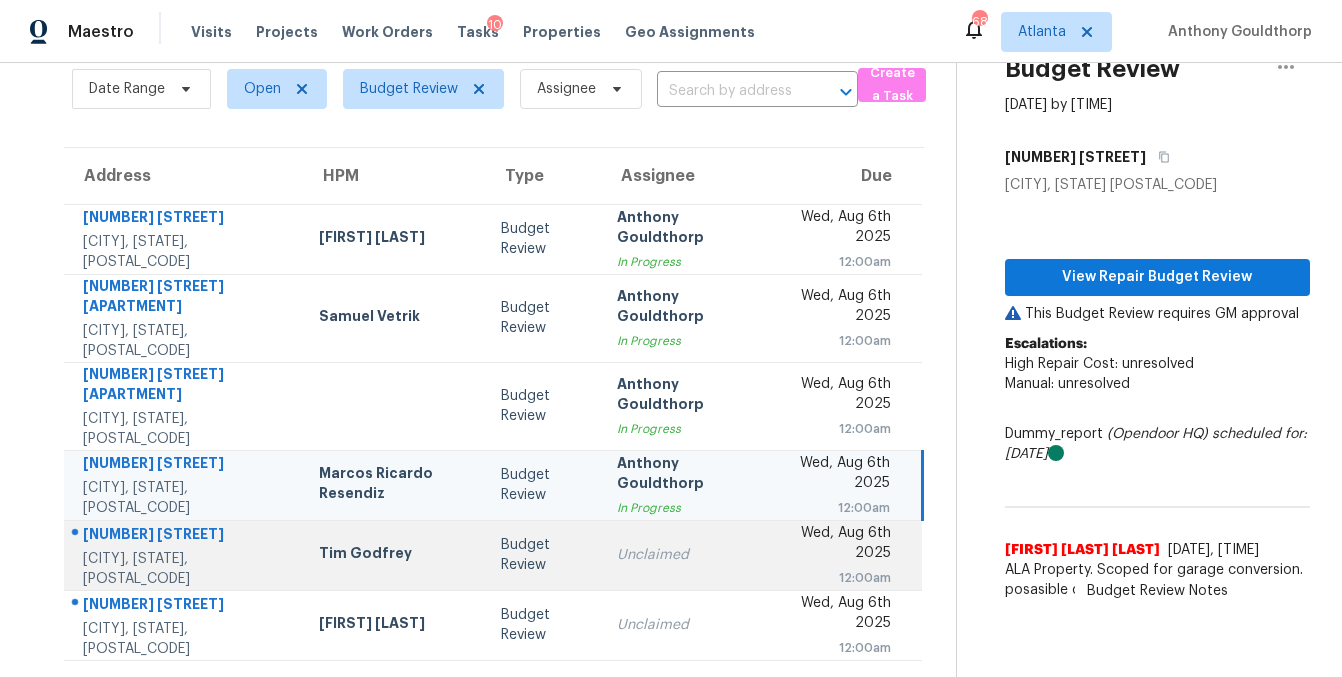 click on "Unclaimed" at bounding box center [683, 555] 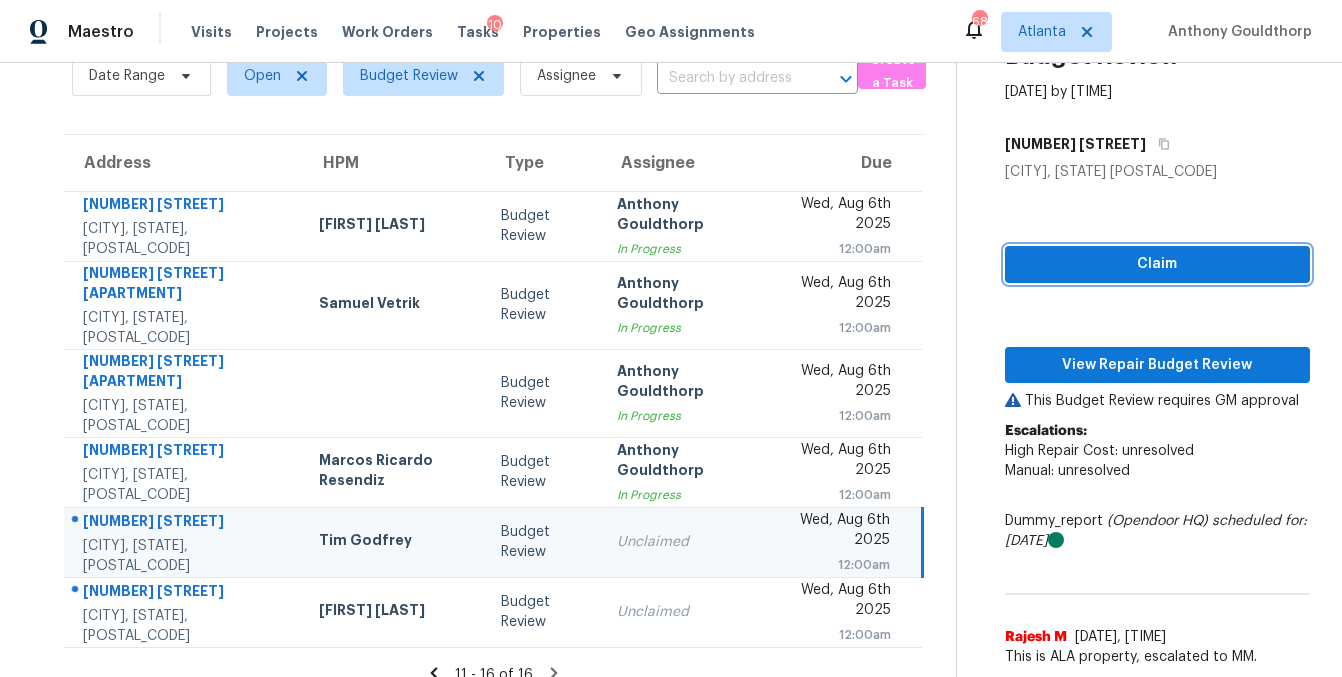 click on "Claim" at bounding box center (1157, 264) 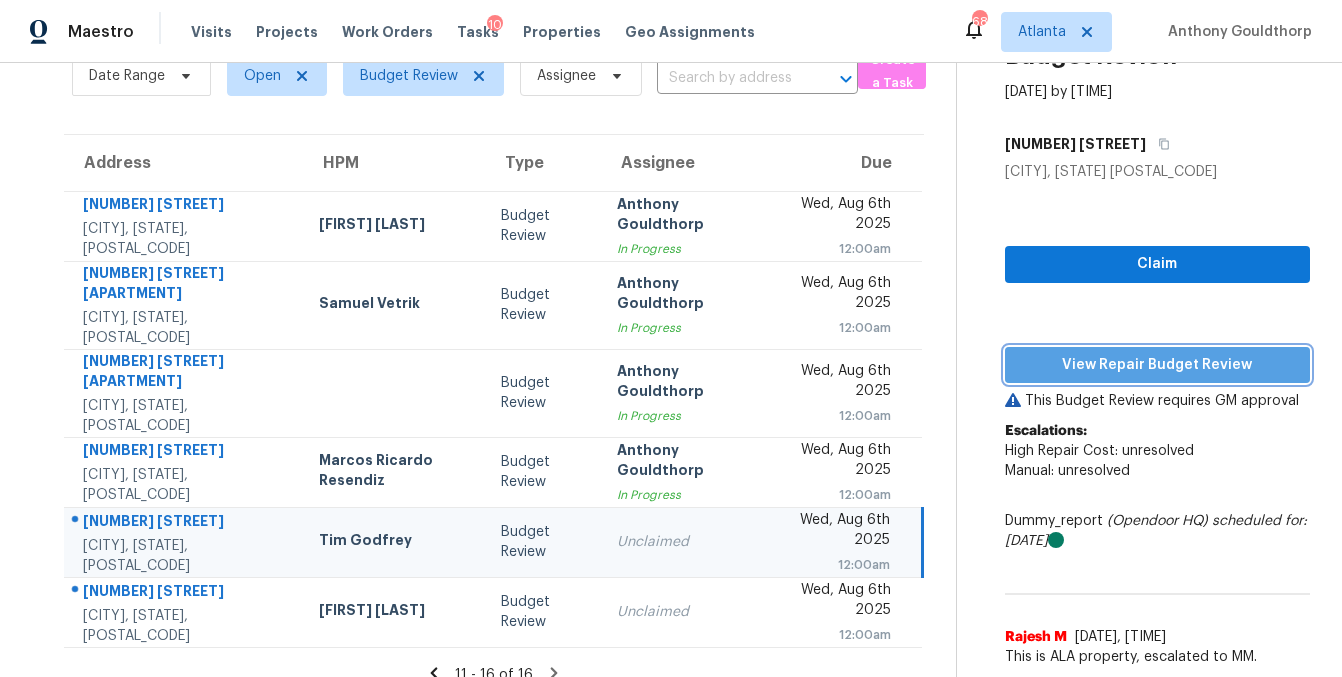 click on "View Repair Budget Review" at bounding box center [1157, 365] 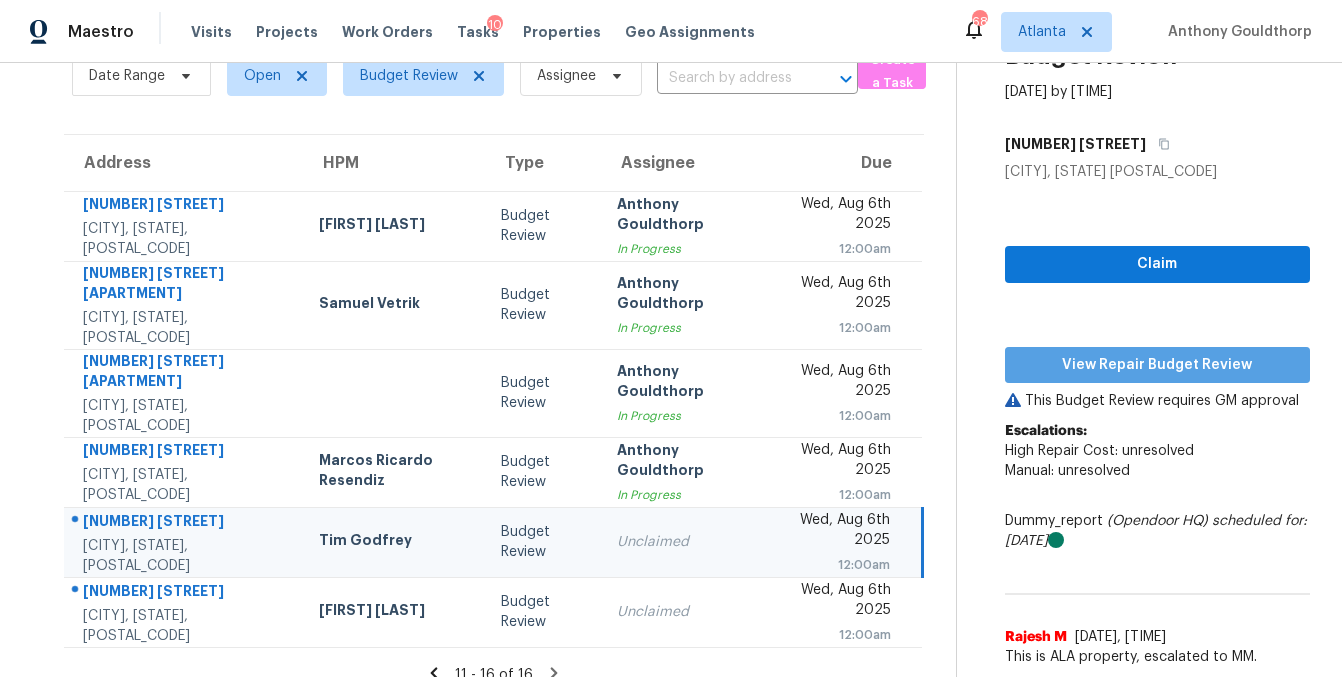 scroll, scrollTop: 97, scrollLeft: 0, axis: vertical 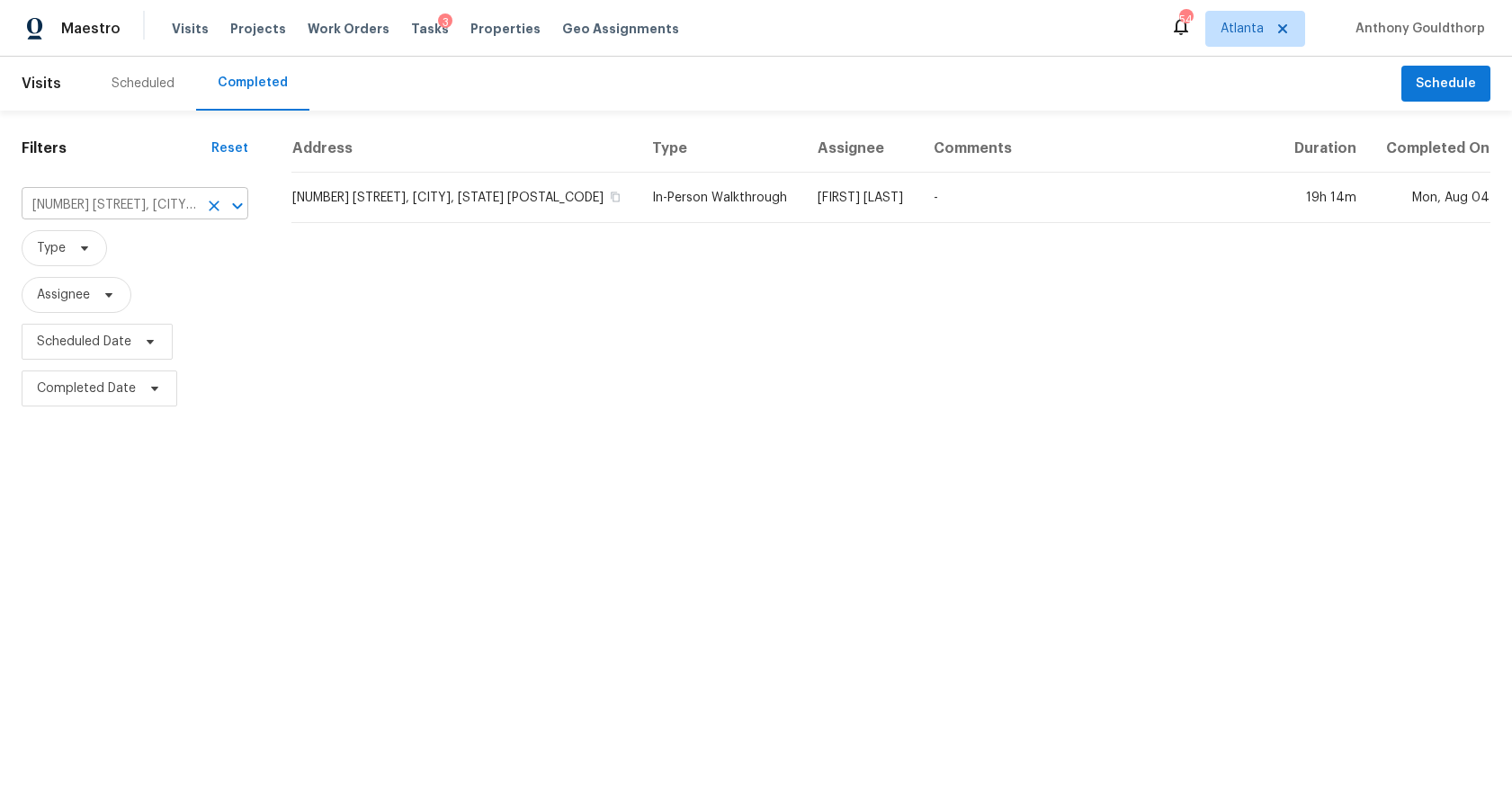 click on "2777 Oakmont Way, Monroe, GA 30656" at bounding box center (110, 205) 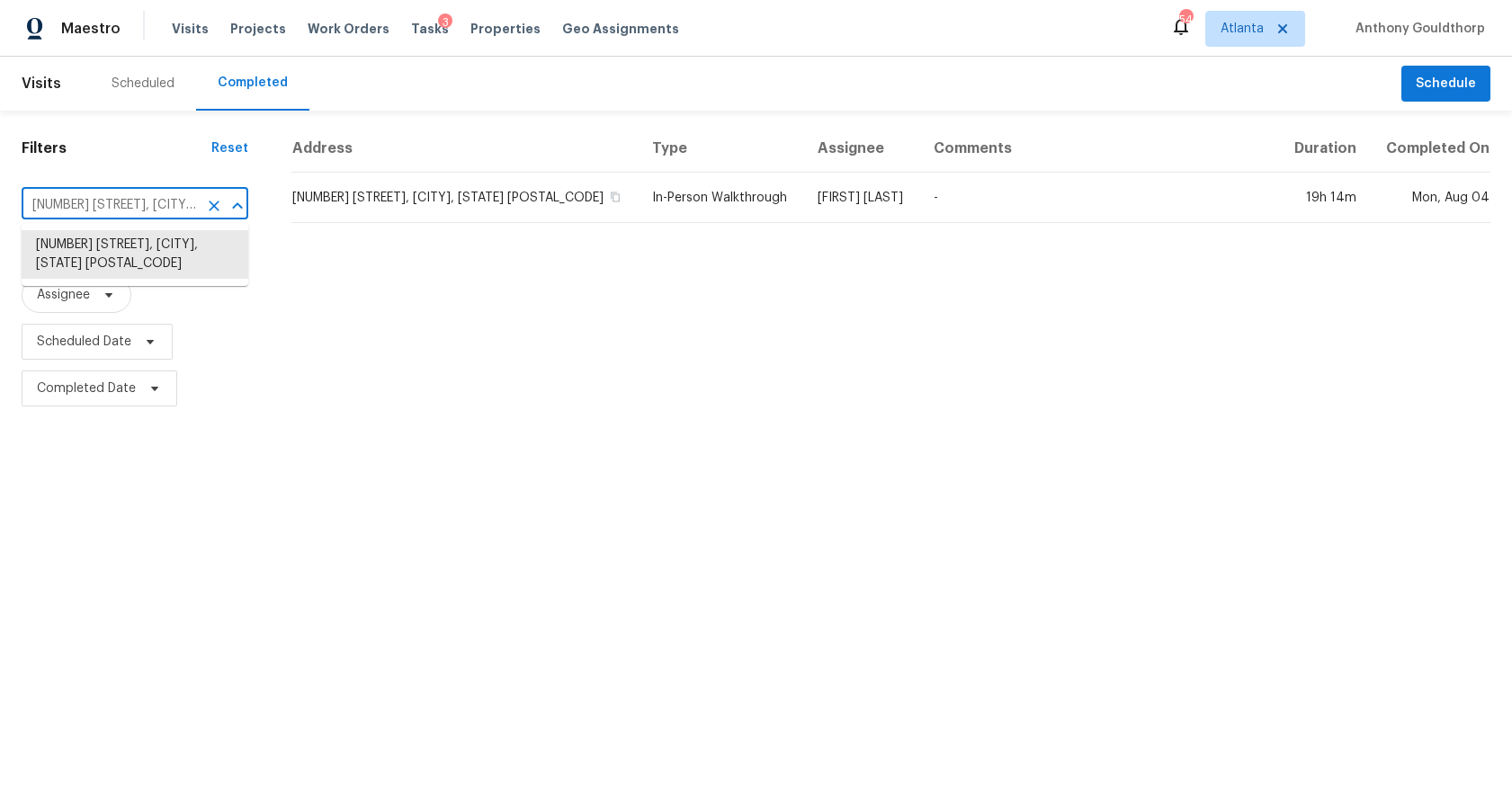 paste on "3537 Castle View Ct, Suwanee, GA 30024" 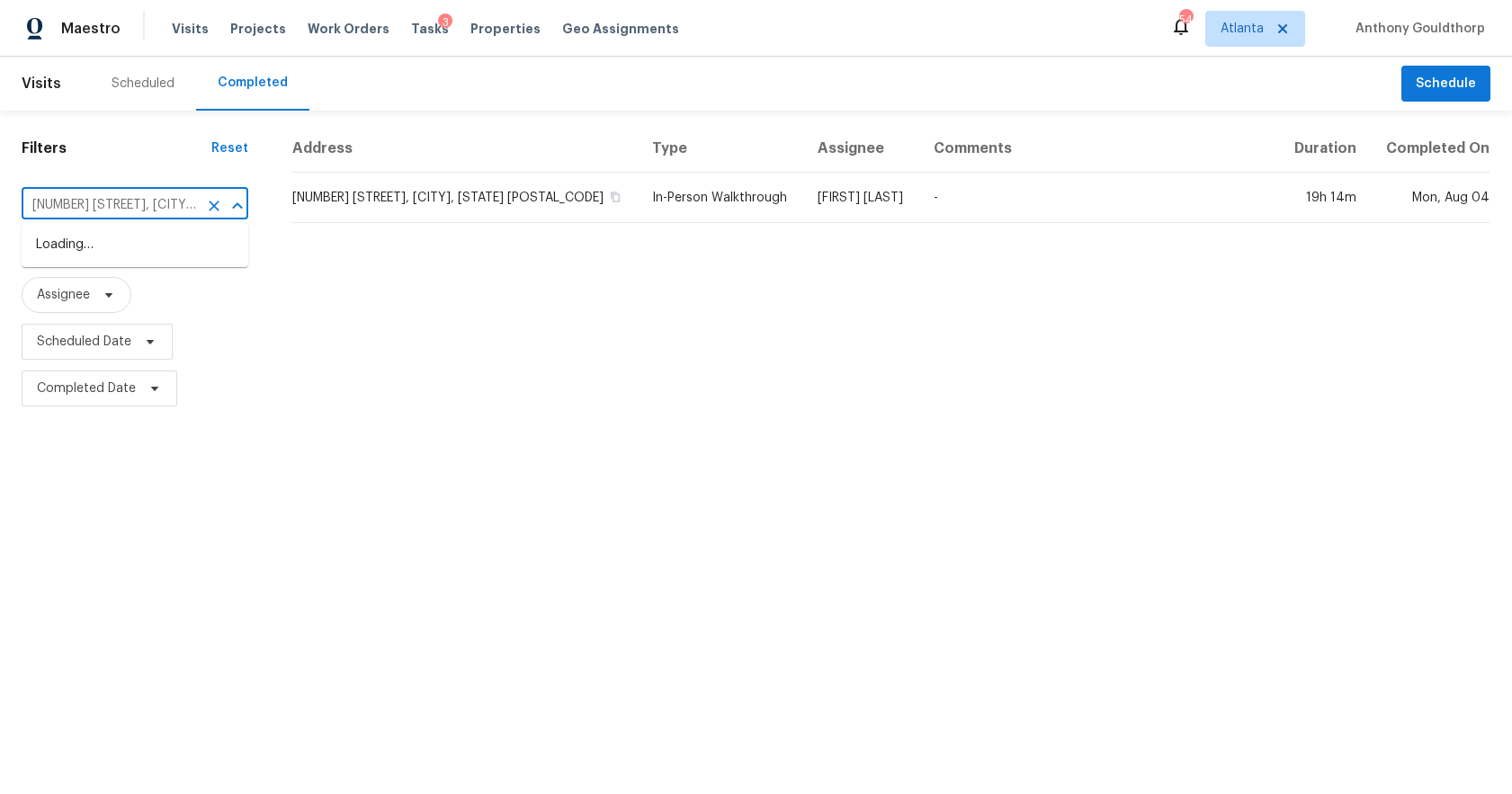 scroll, scrollTop: 0, scrollLeft: 80, axis: horizontal 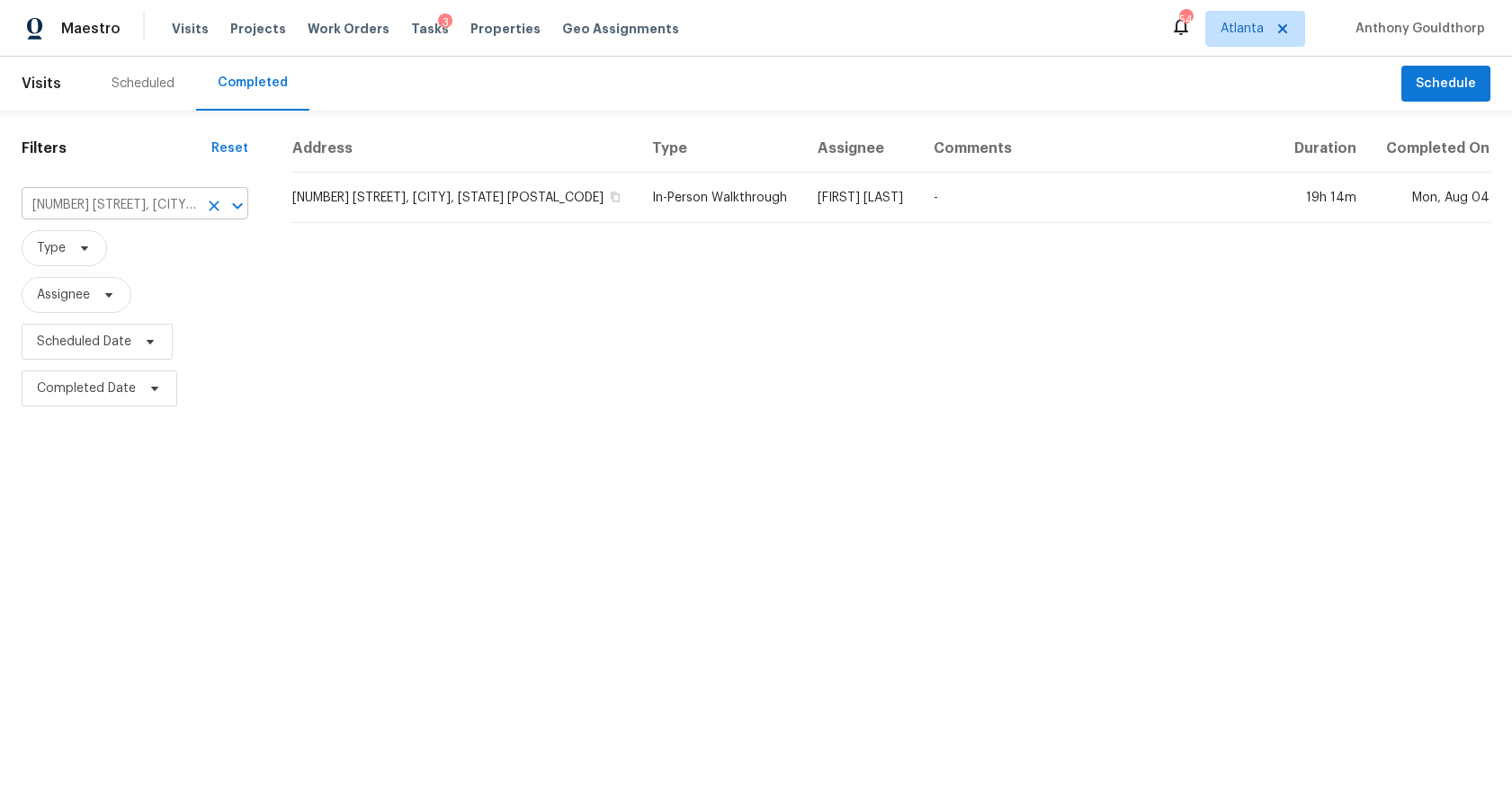 click on "2777 Oakmont Way, Monroe, GA 30656" at bounding box center (110, 205) 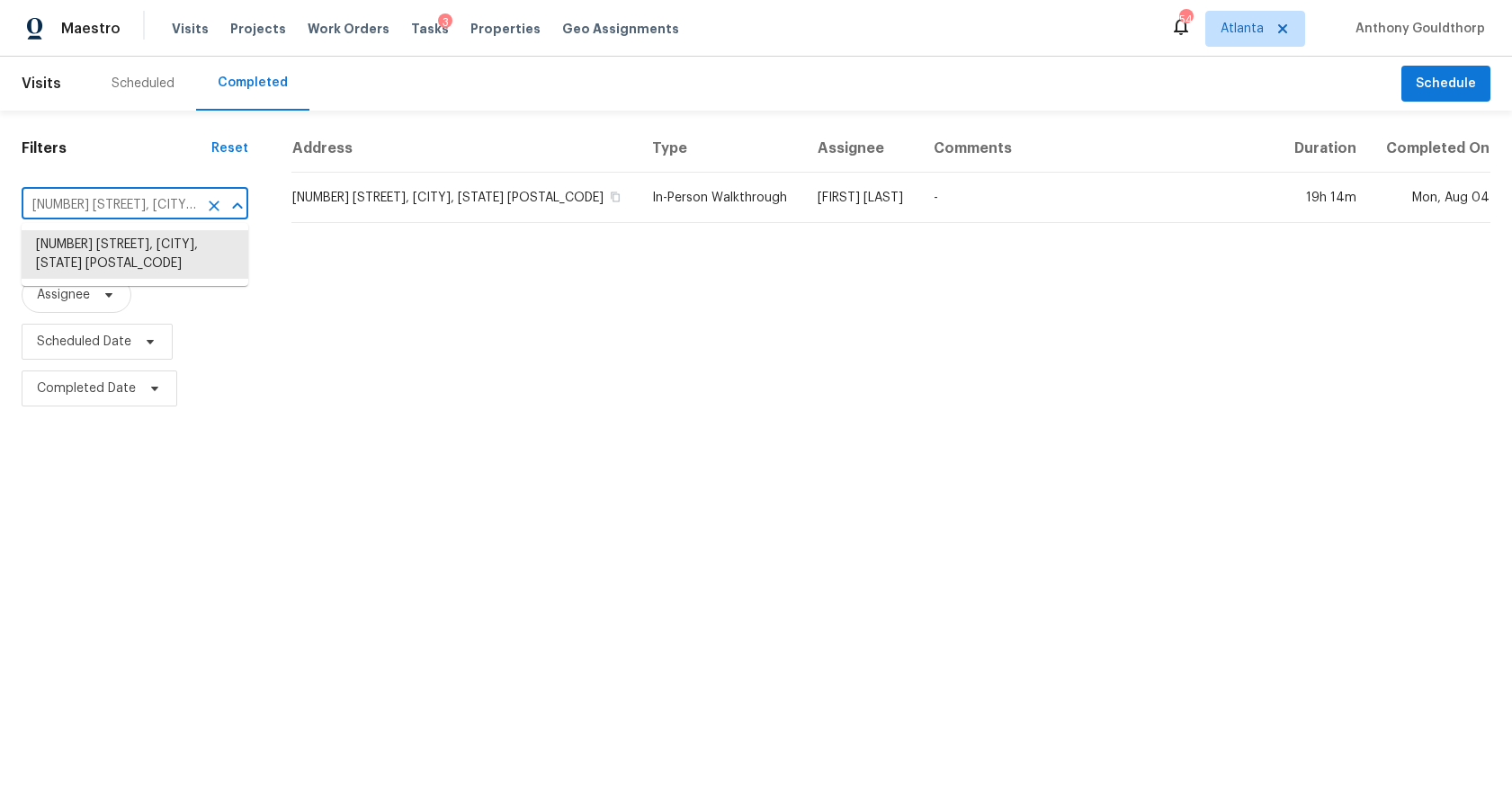 paste on "3537 Castle View Ct, Suwanee, GA 30024" 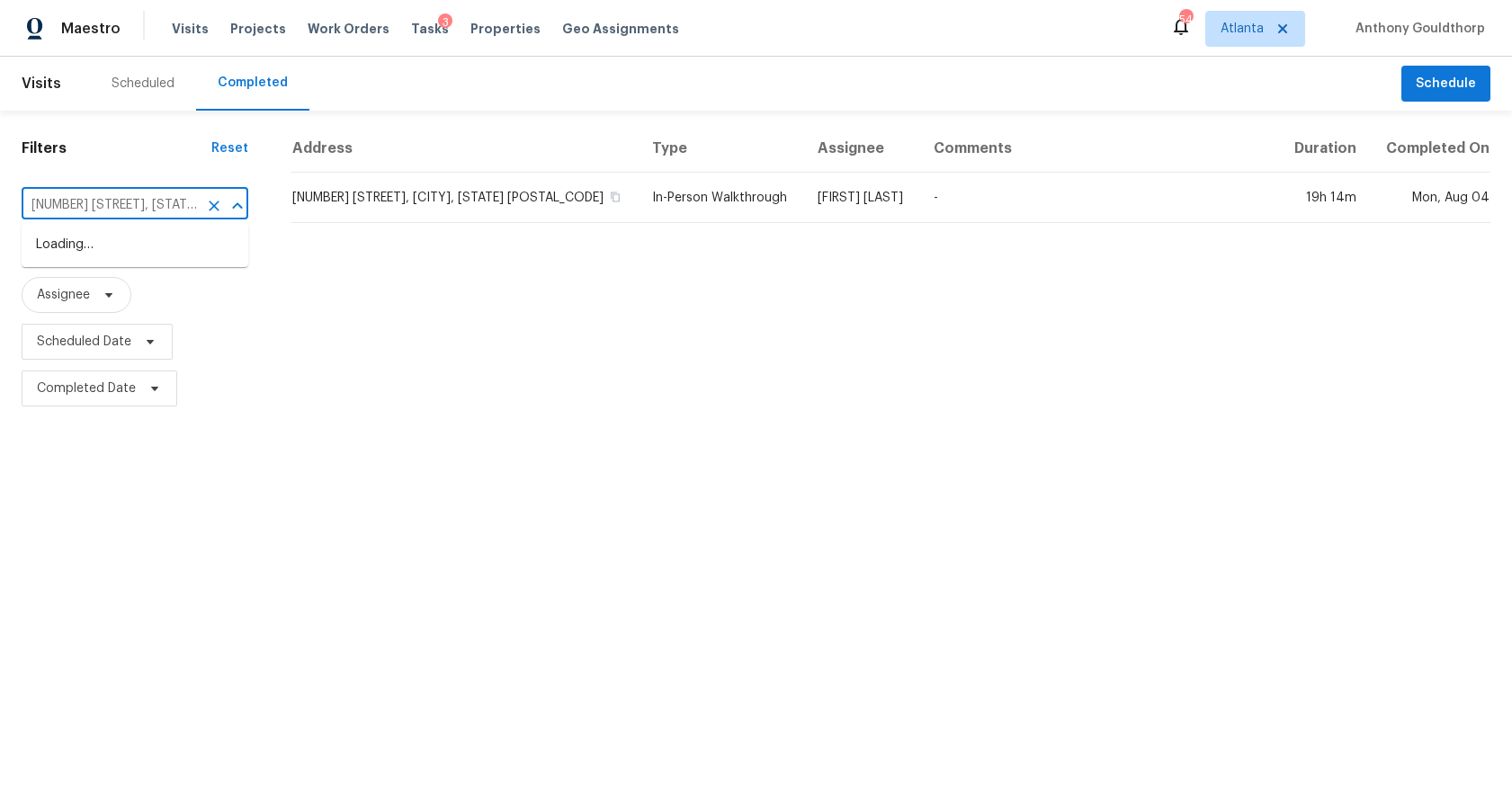 scroll, scrollTop: 0, scrollLeft: 0, axis: both 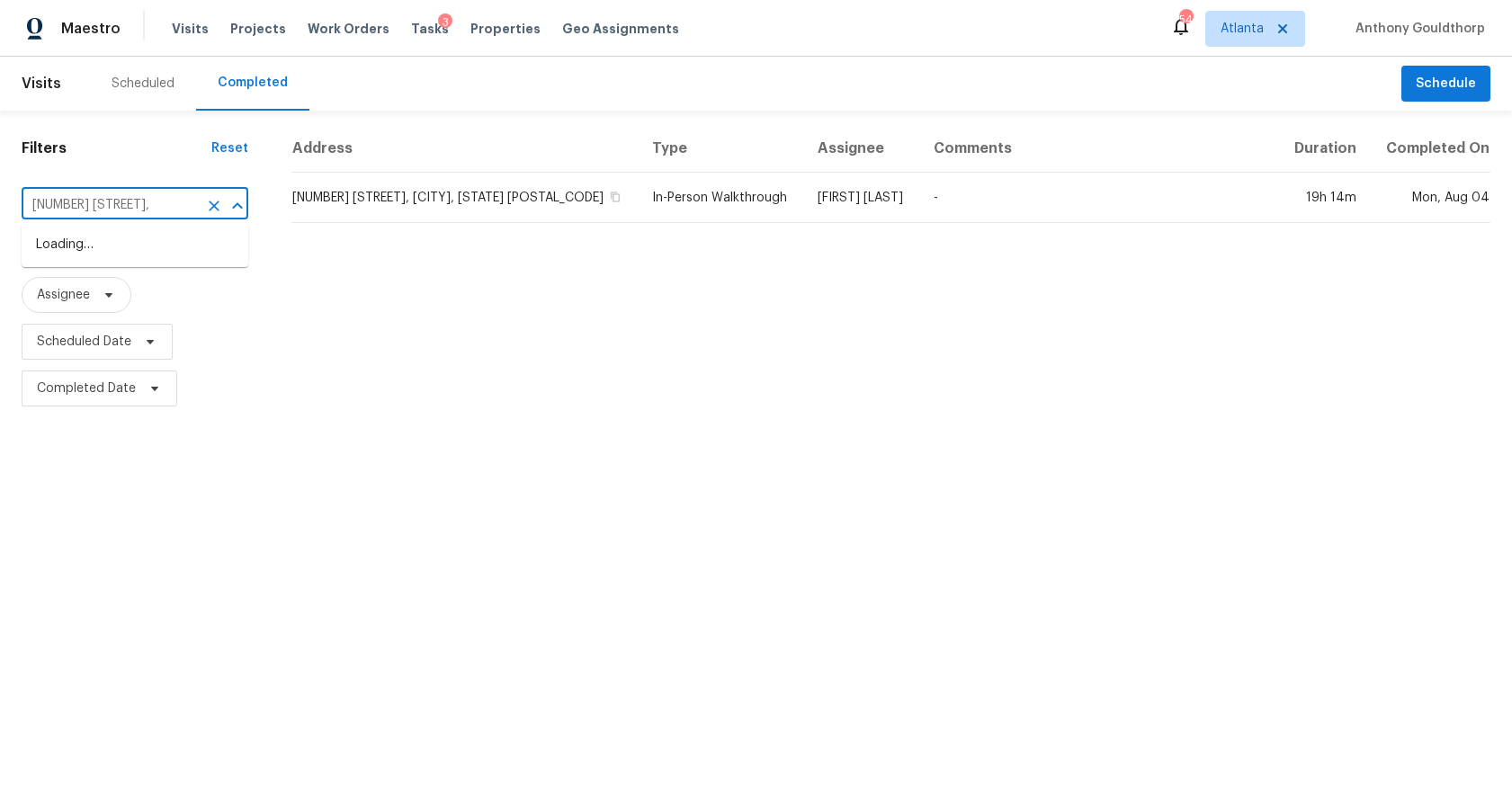 type on "[NUMBER] [STREET]" 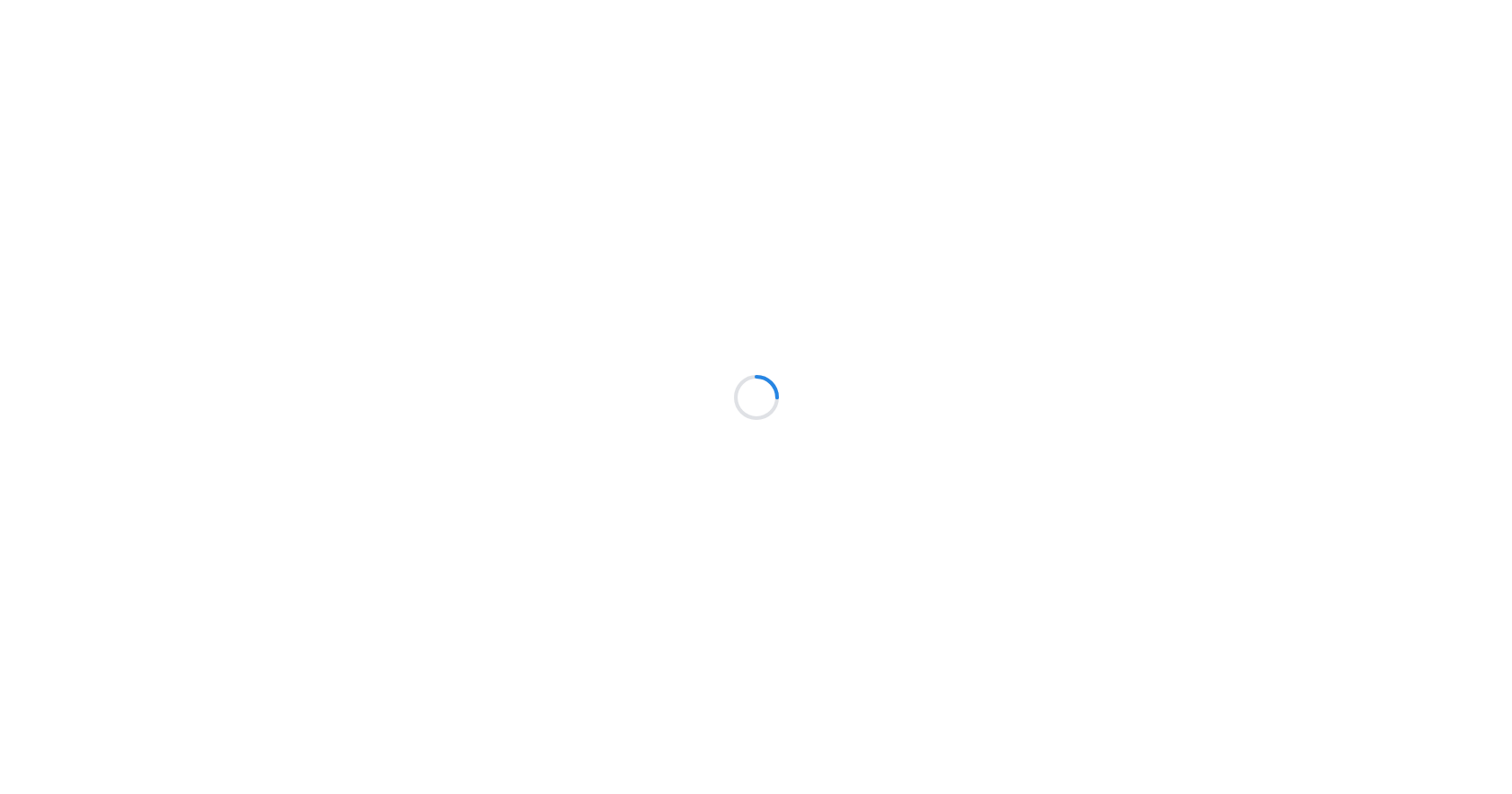scroll, scrollTop: 0, scrollLeft: 0, axis: both 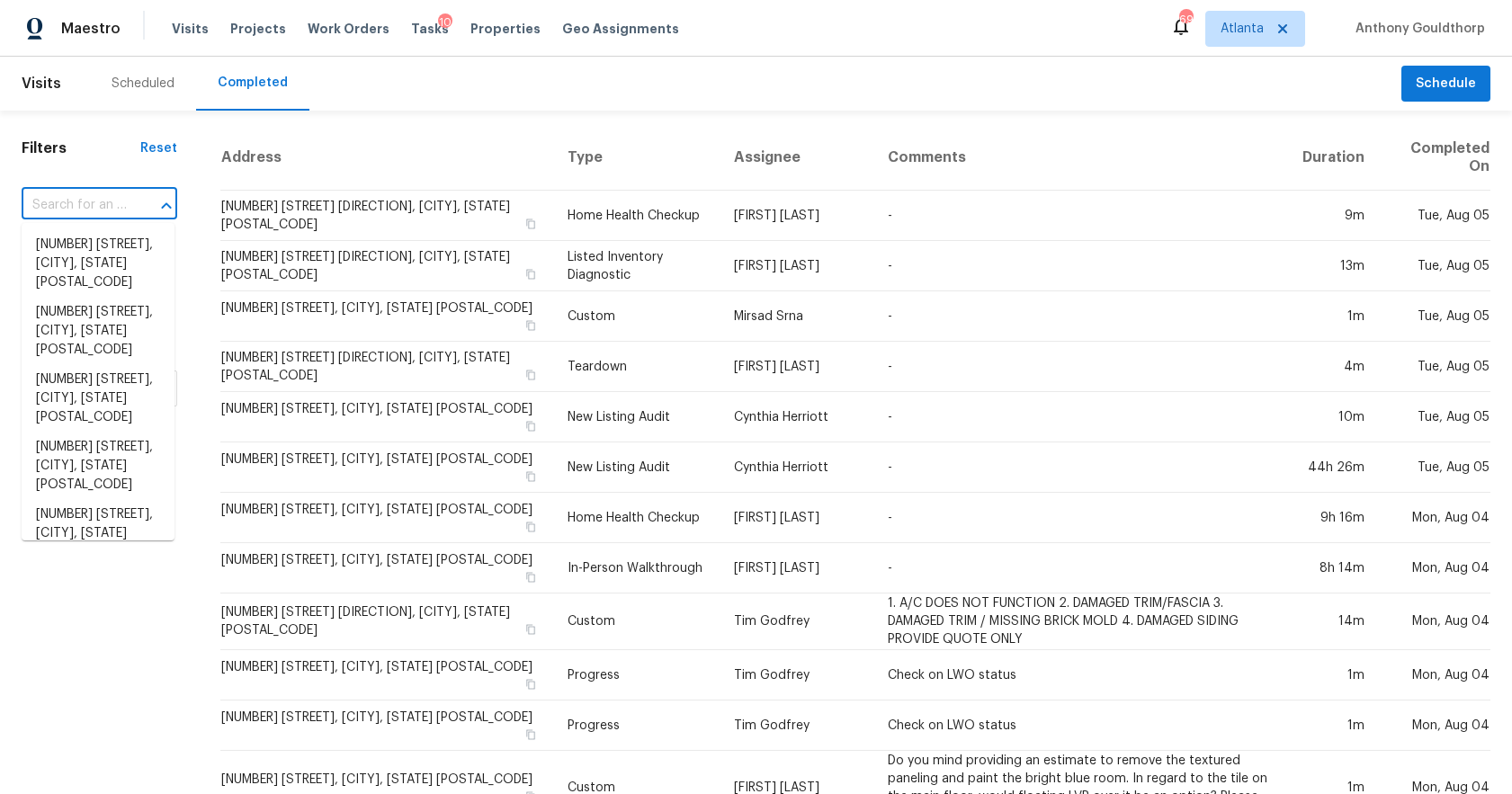 click at bounding box center (74, 205) 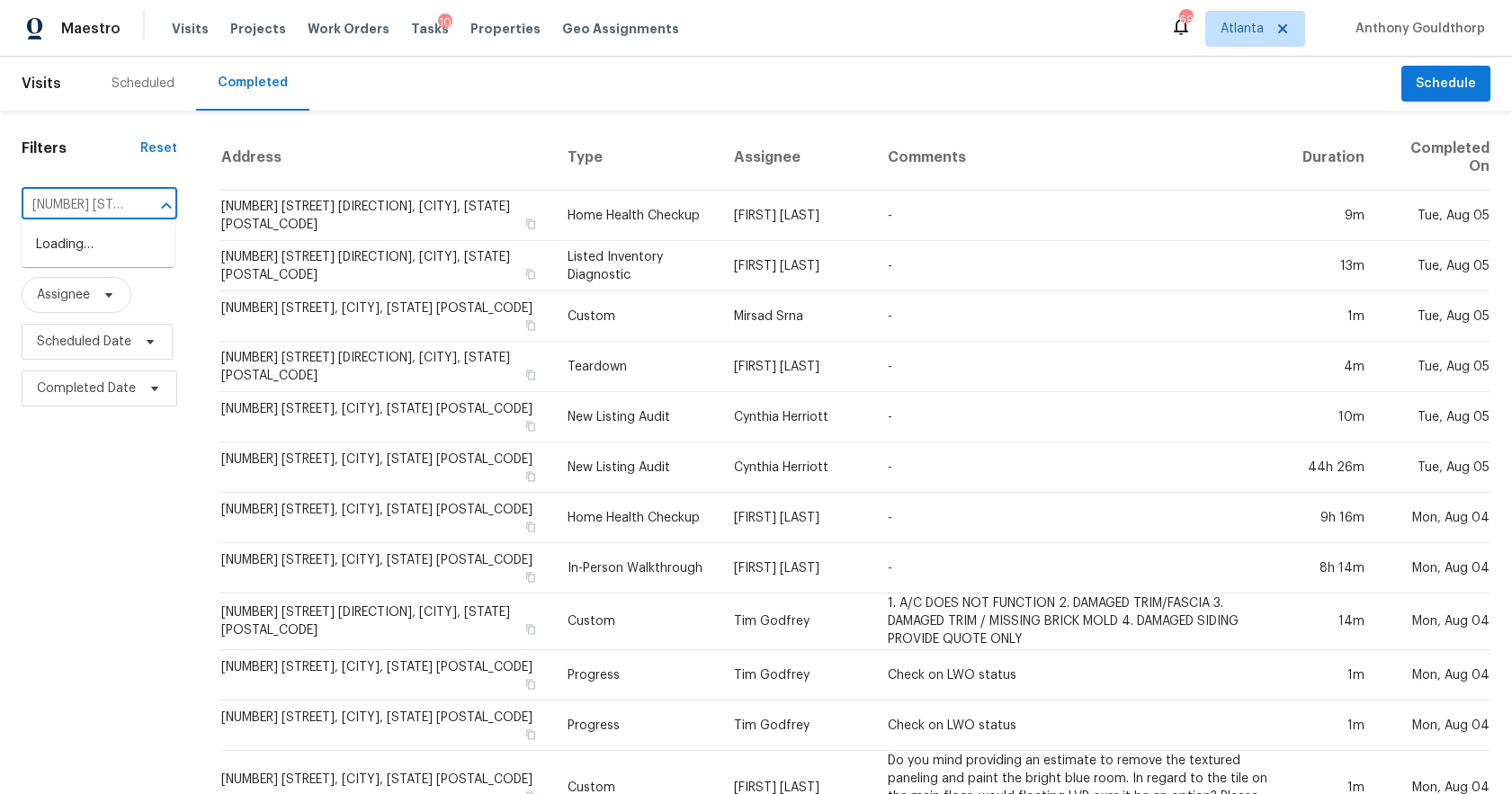scroll, scrollTop: 0, scrollLeft: 154, axis: horizontal 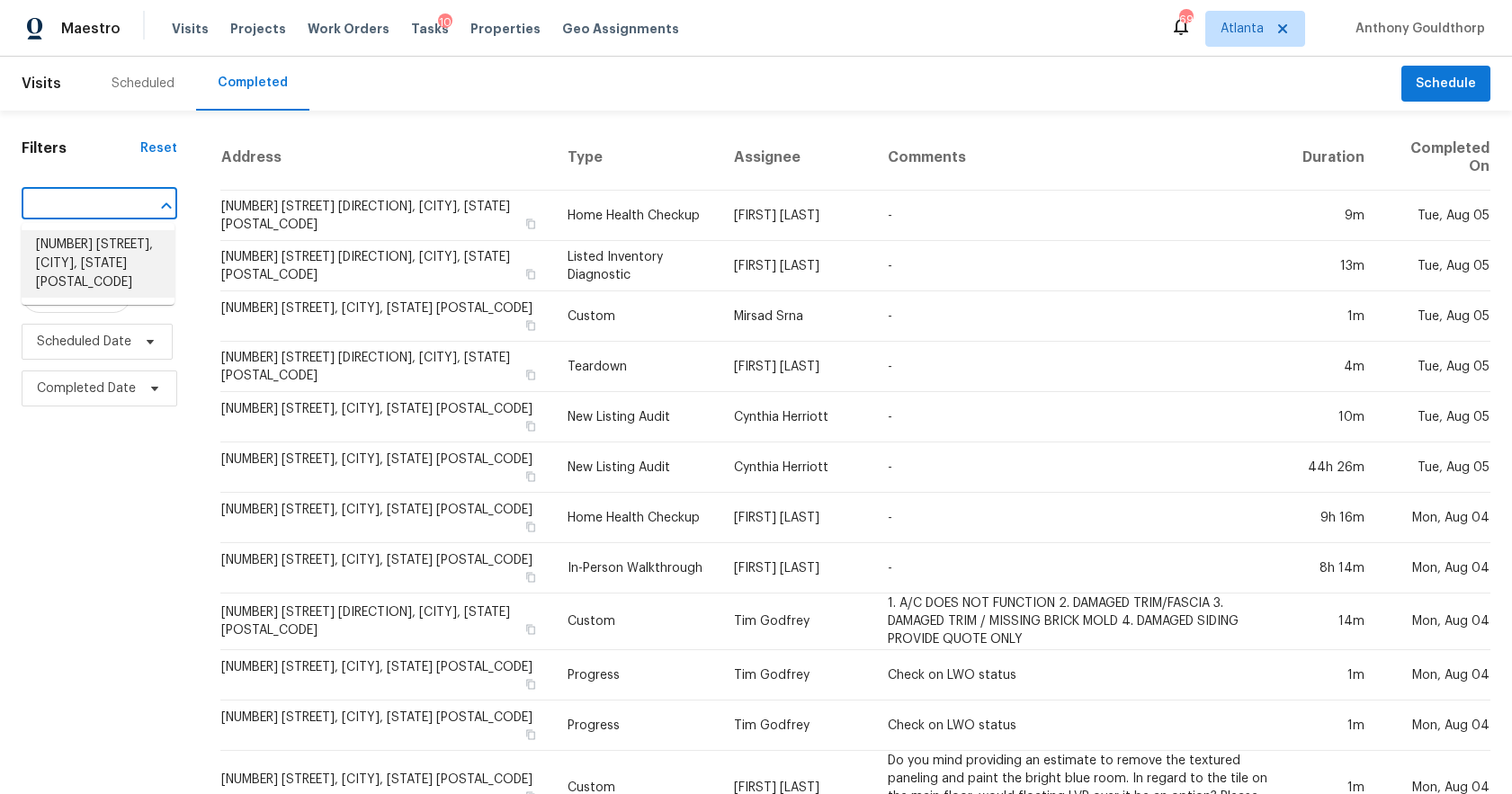 click on "3537 Castle View Ct, Suwanee, GA 30024" at bounding box center [98, 263] 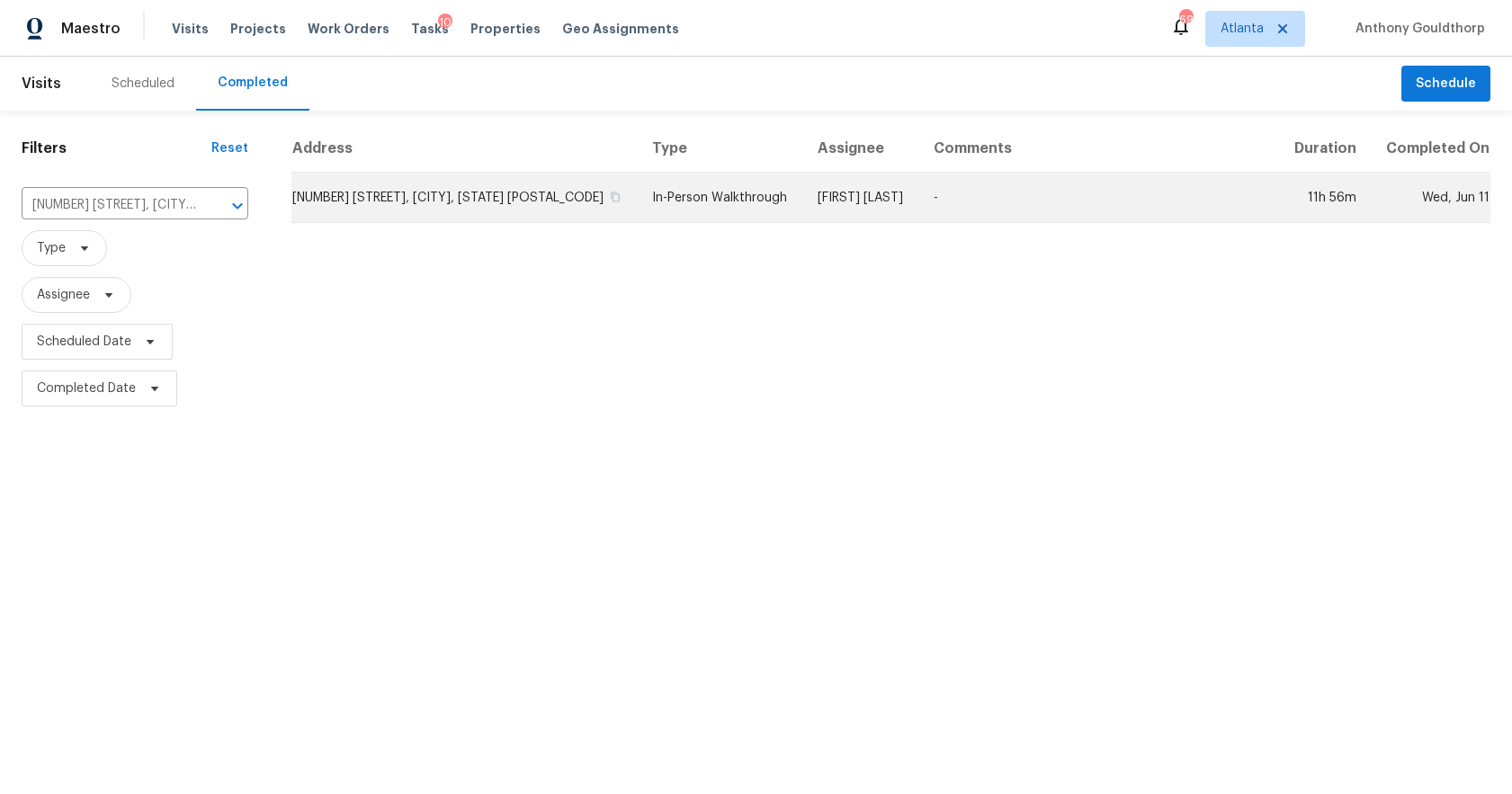 click on "3537 Castle View Ct, Suwanee, GA 30024" at bounding box center [464, 198] 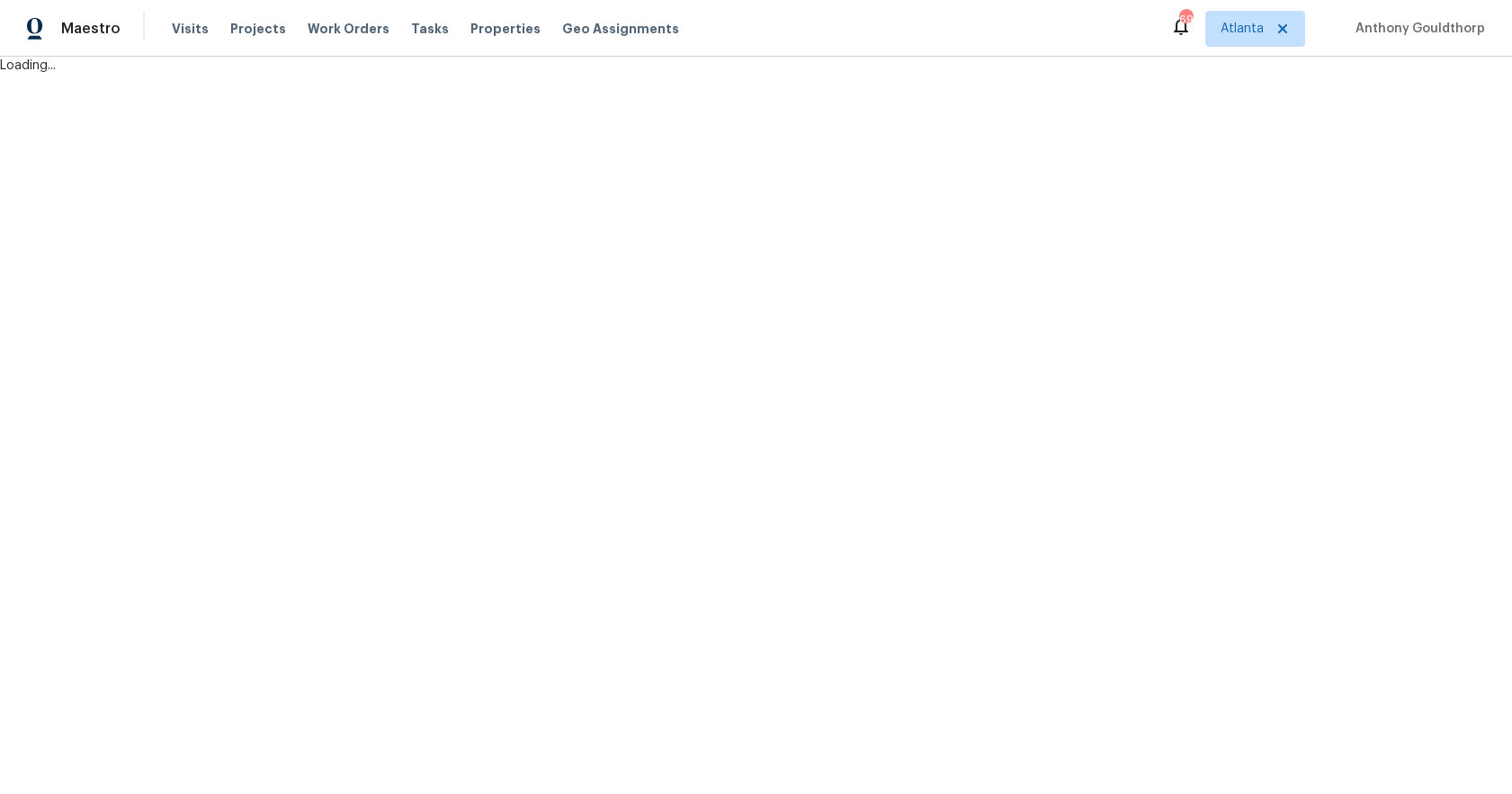 scroll, scrollTop: 0, scrollLeft: 0, axis: both 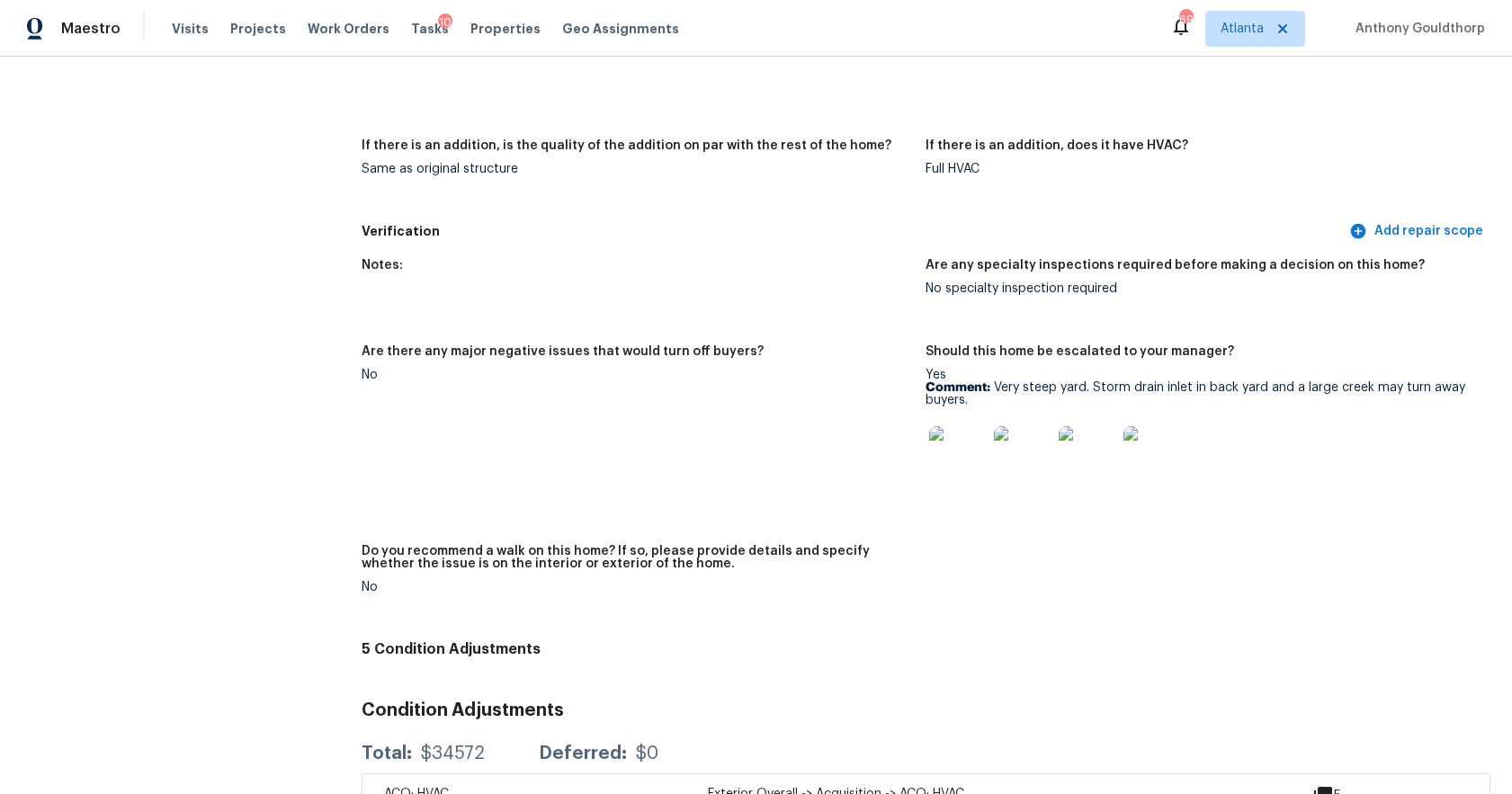 click at bounding box center (958, 455) 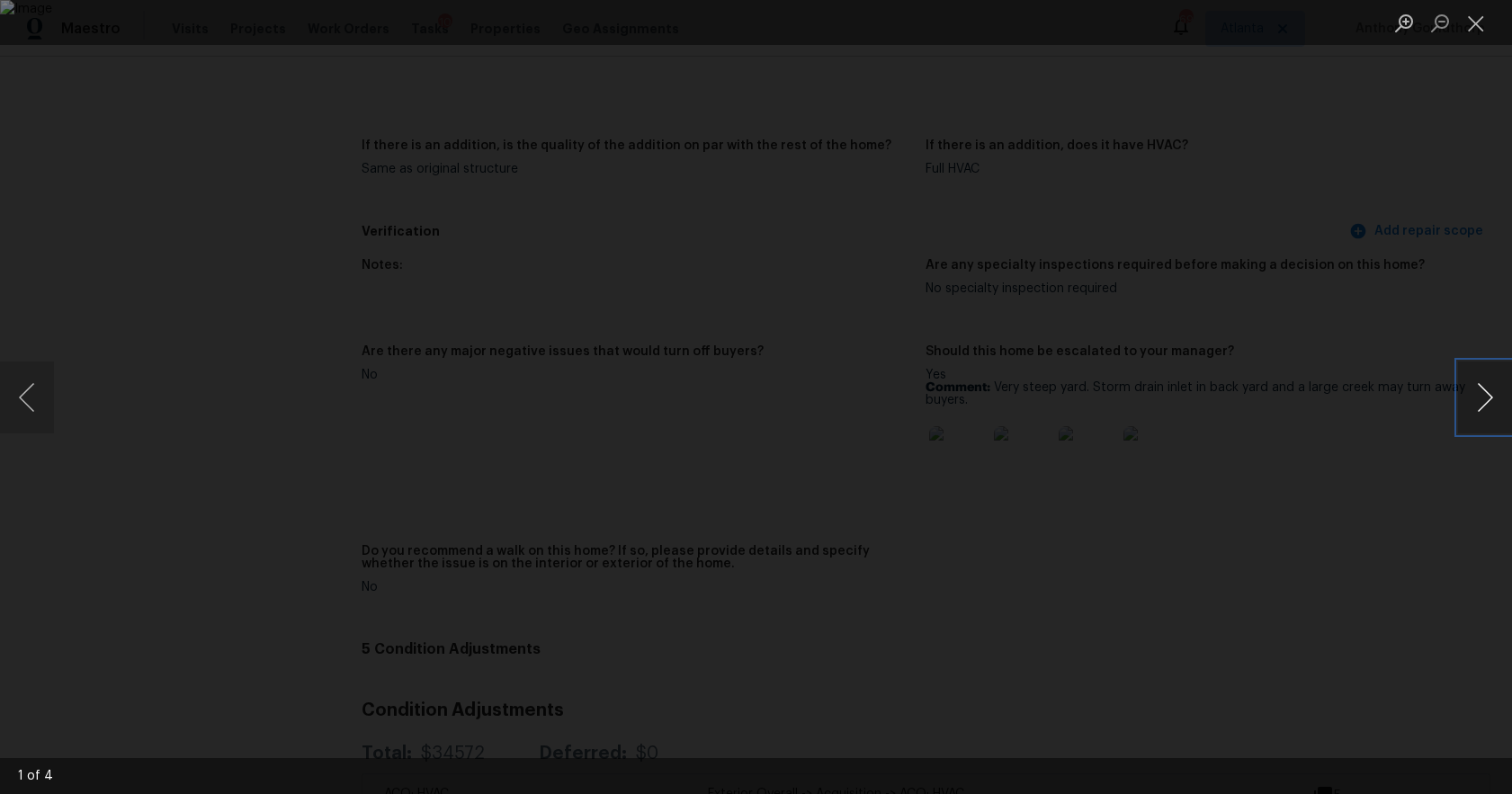 click at bounding box center (1485, 397) 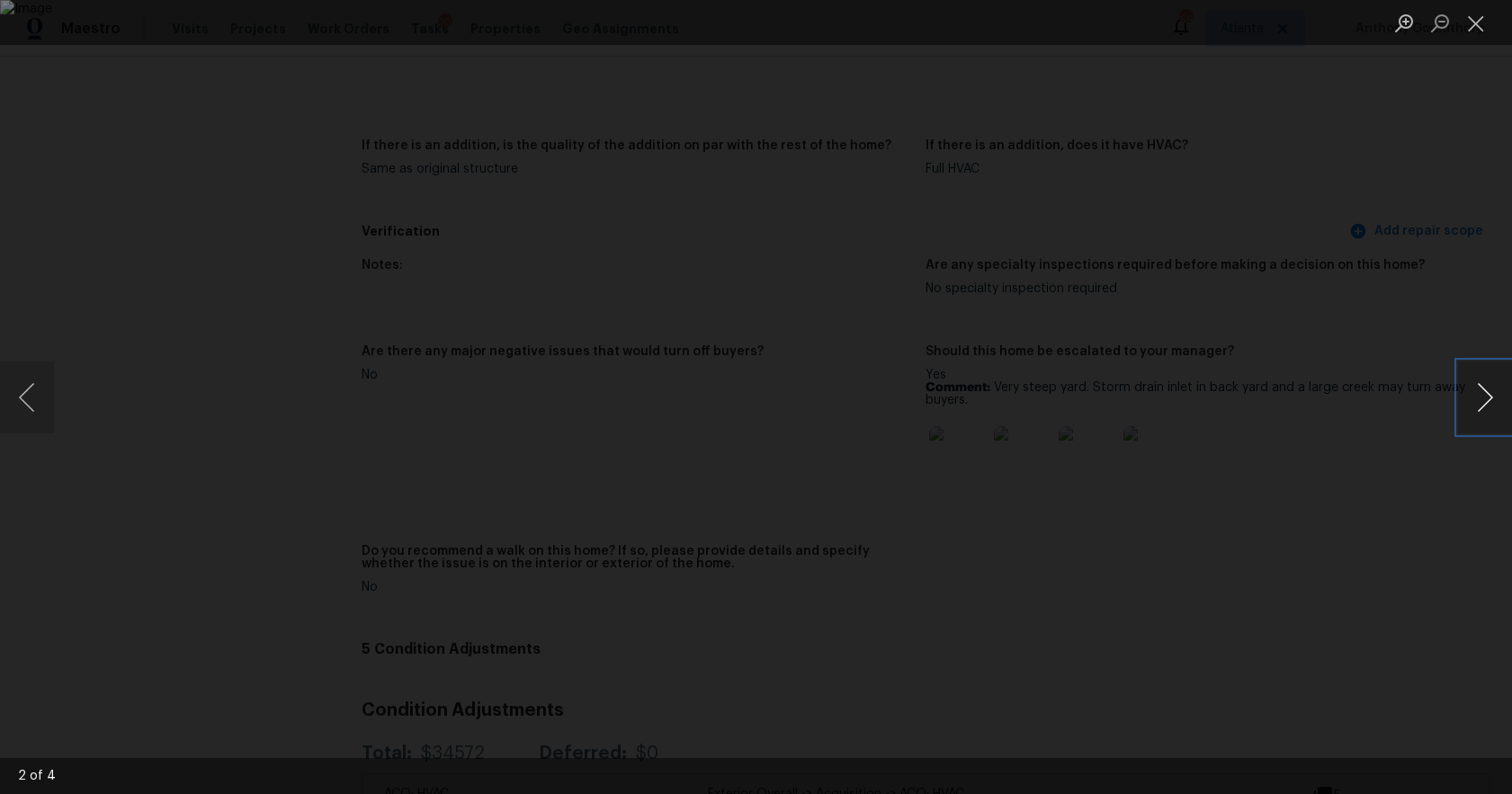 click at bounding box center [1485, 397] 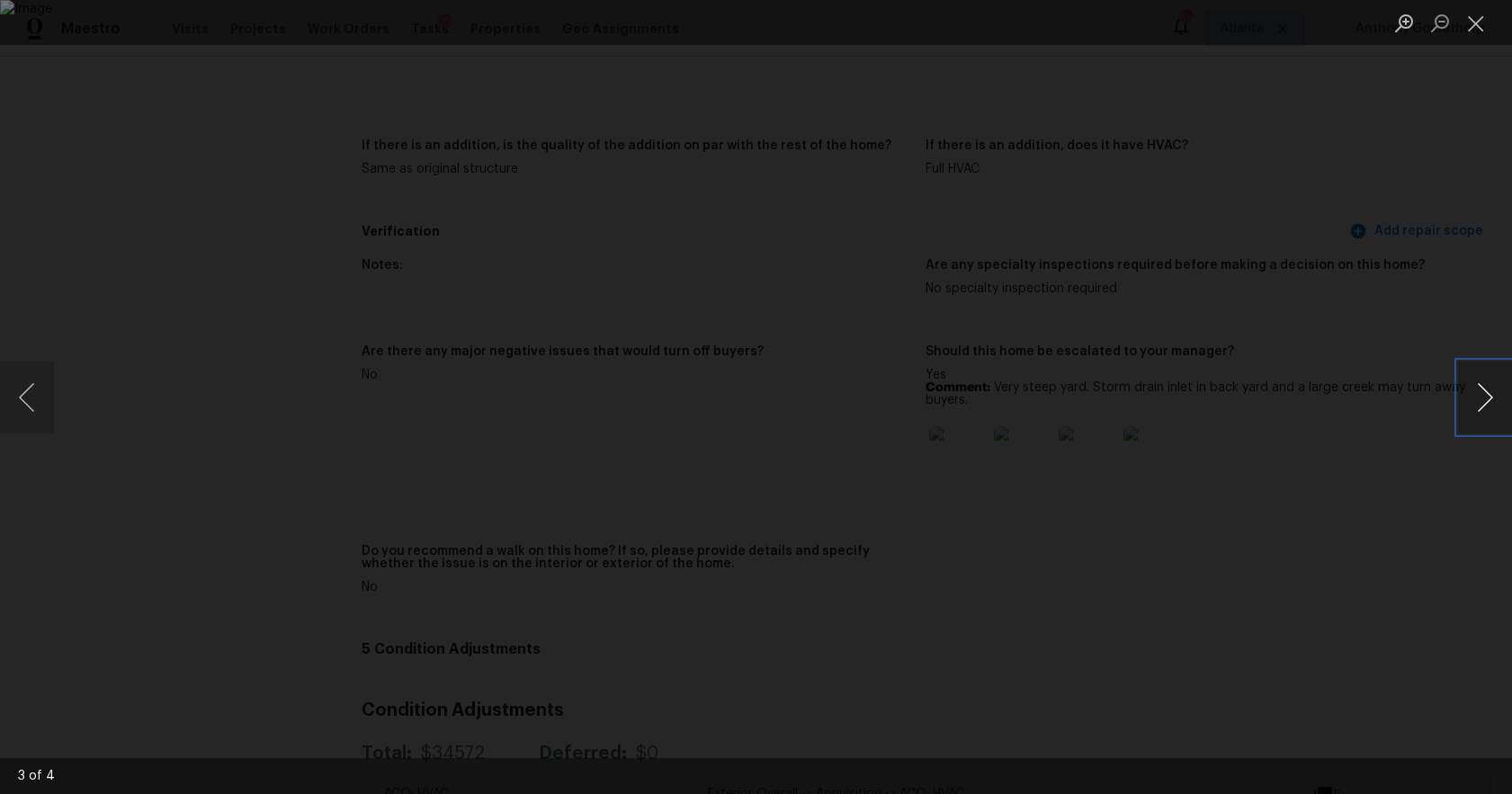 click at bounding box center (1485, 397) 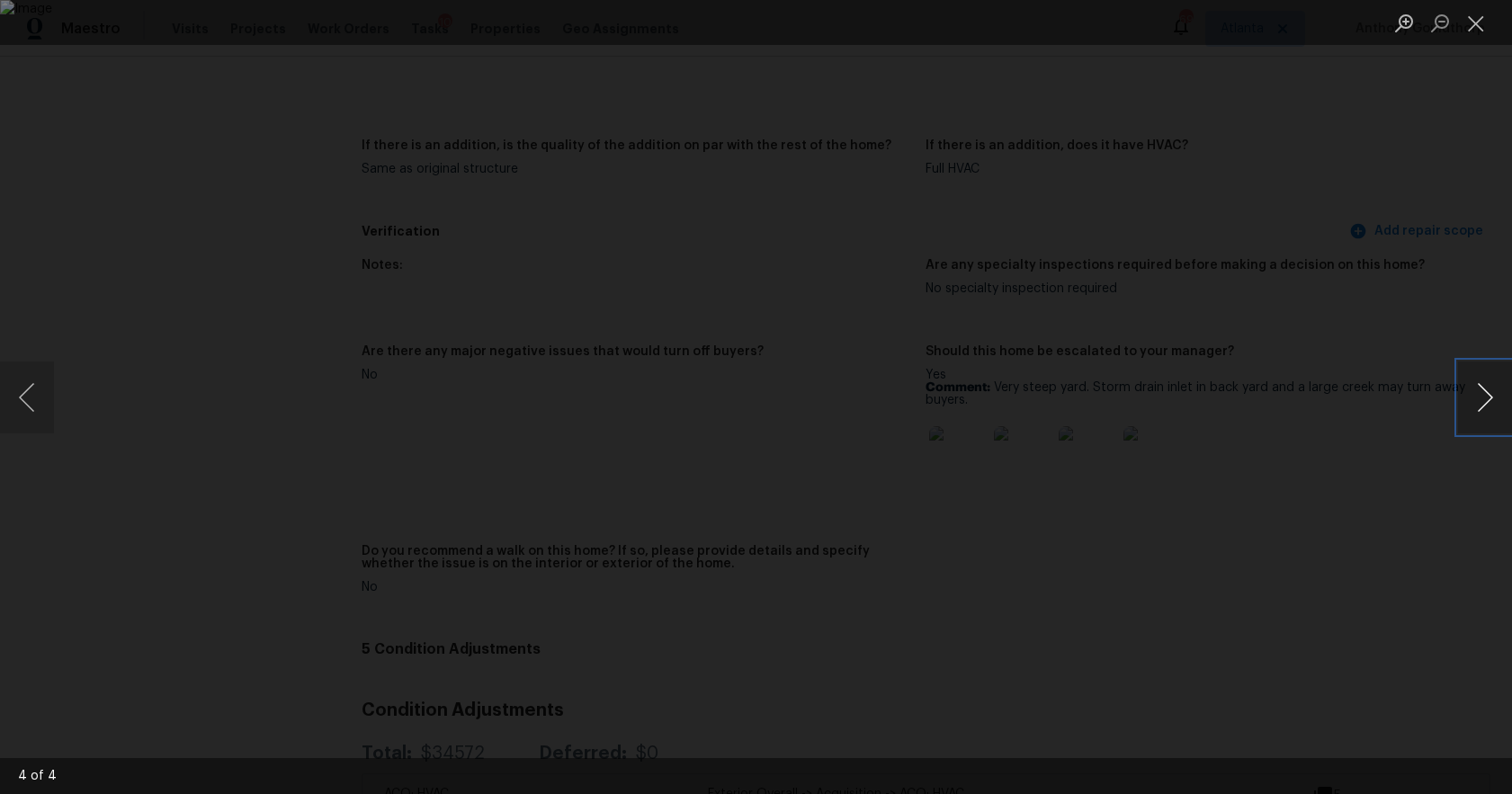 click at bounding box center [1485, 397] 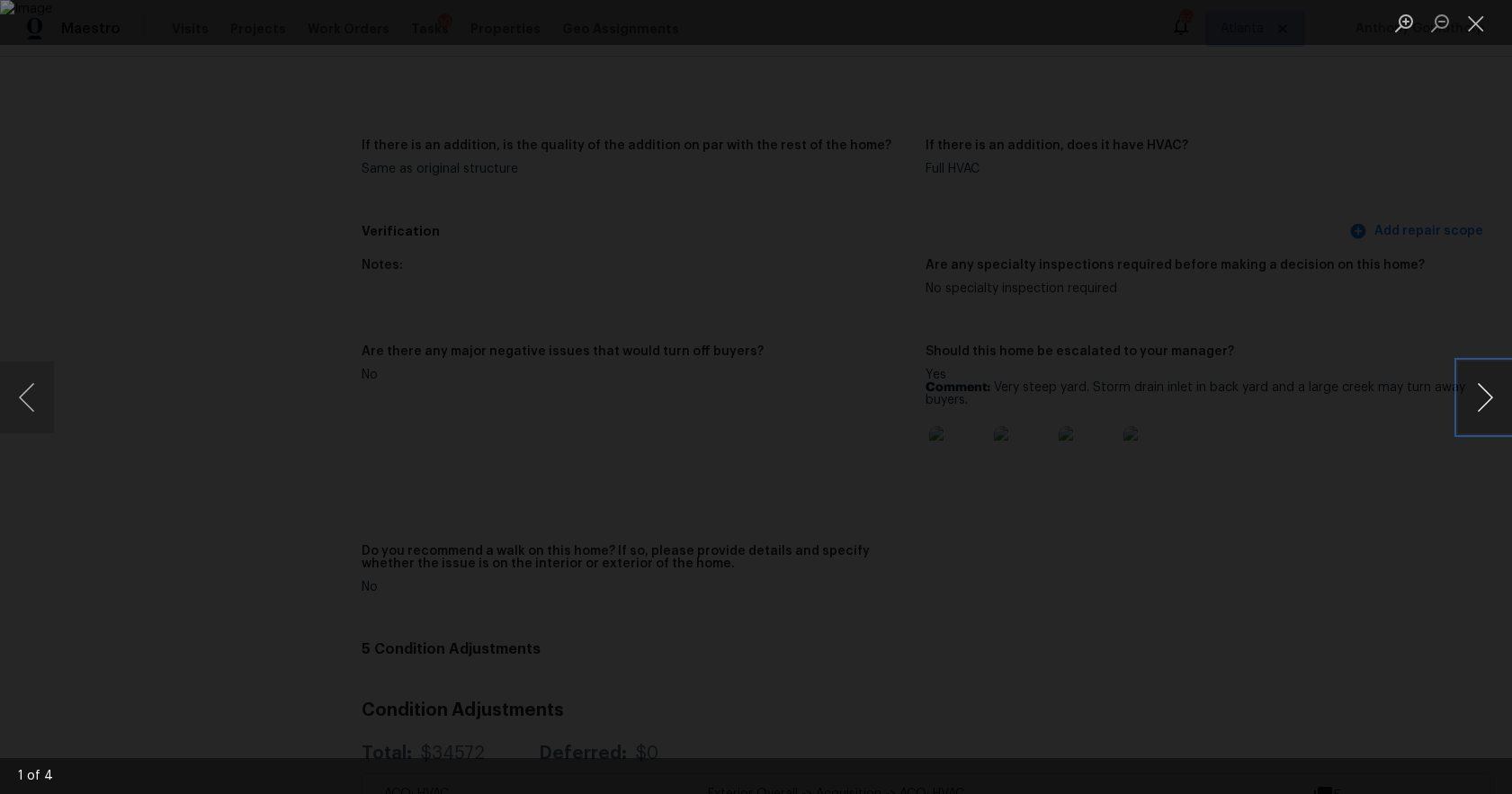 click at bounding box center [1485, 397] 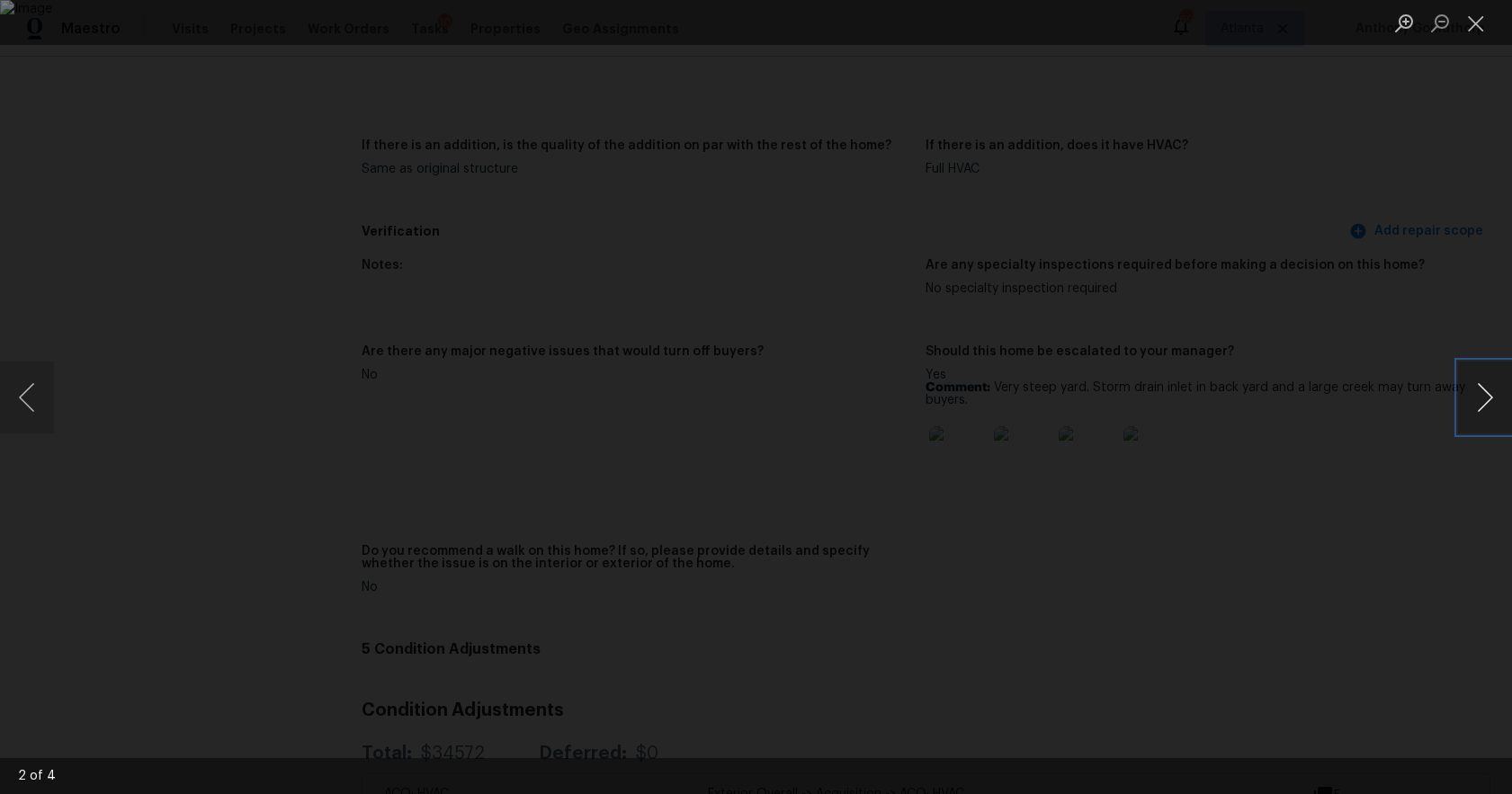 click at bounding box center (1485, 397) 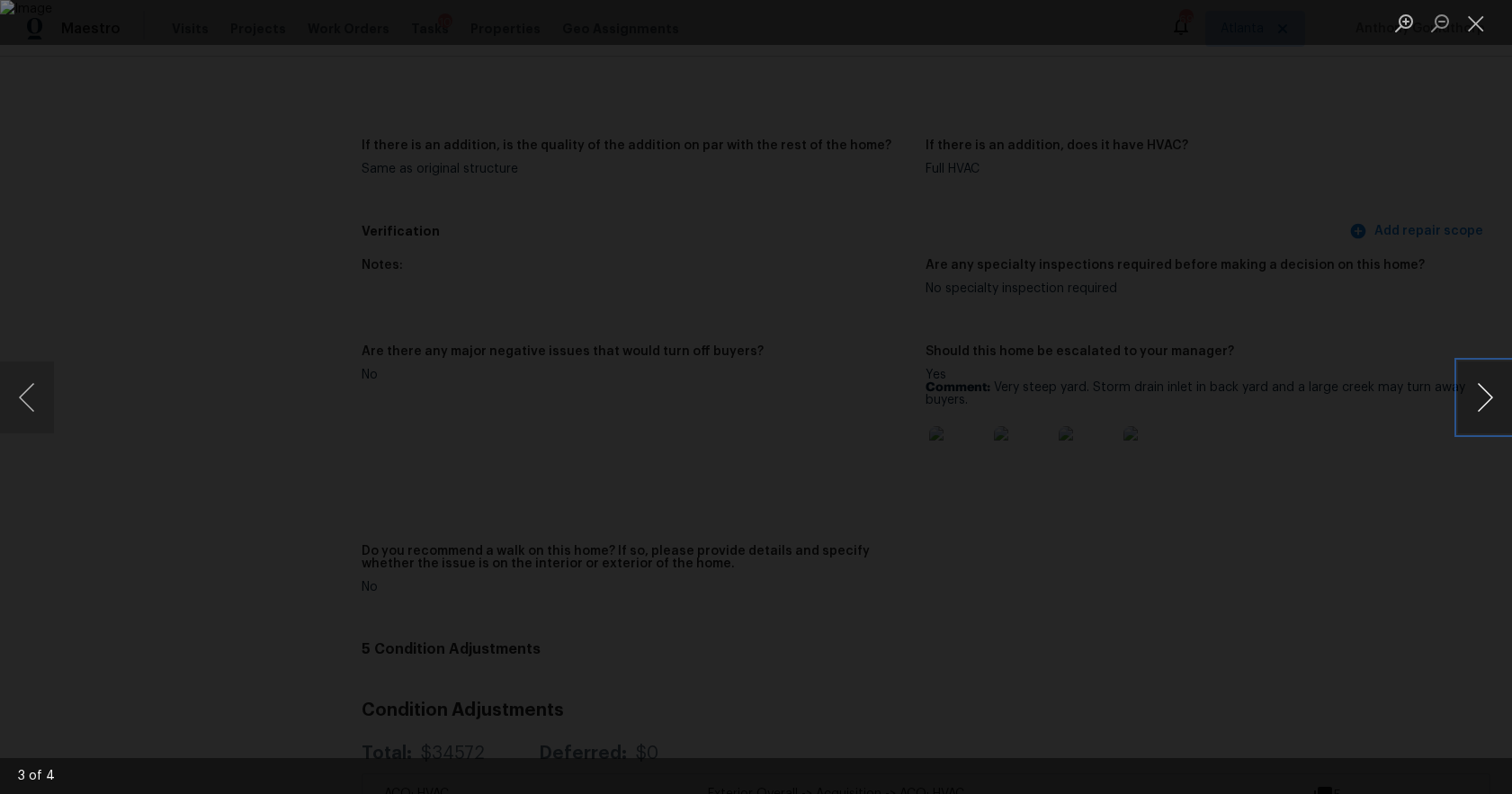click at bounding box center [1485, 397] 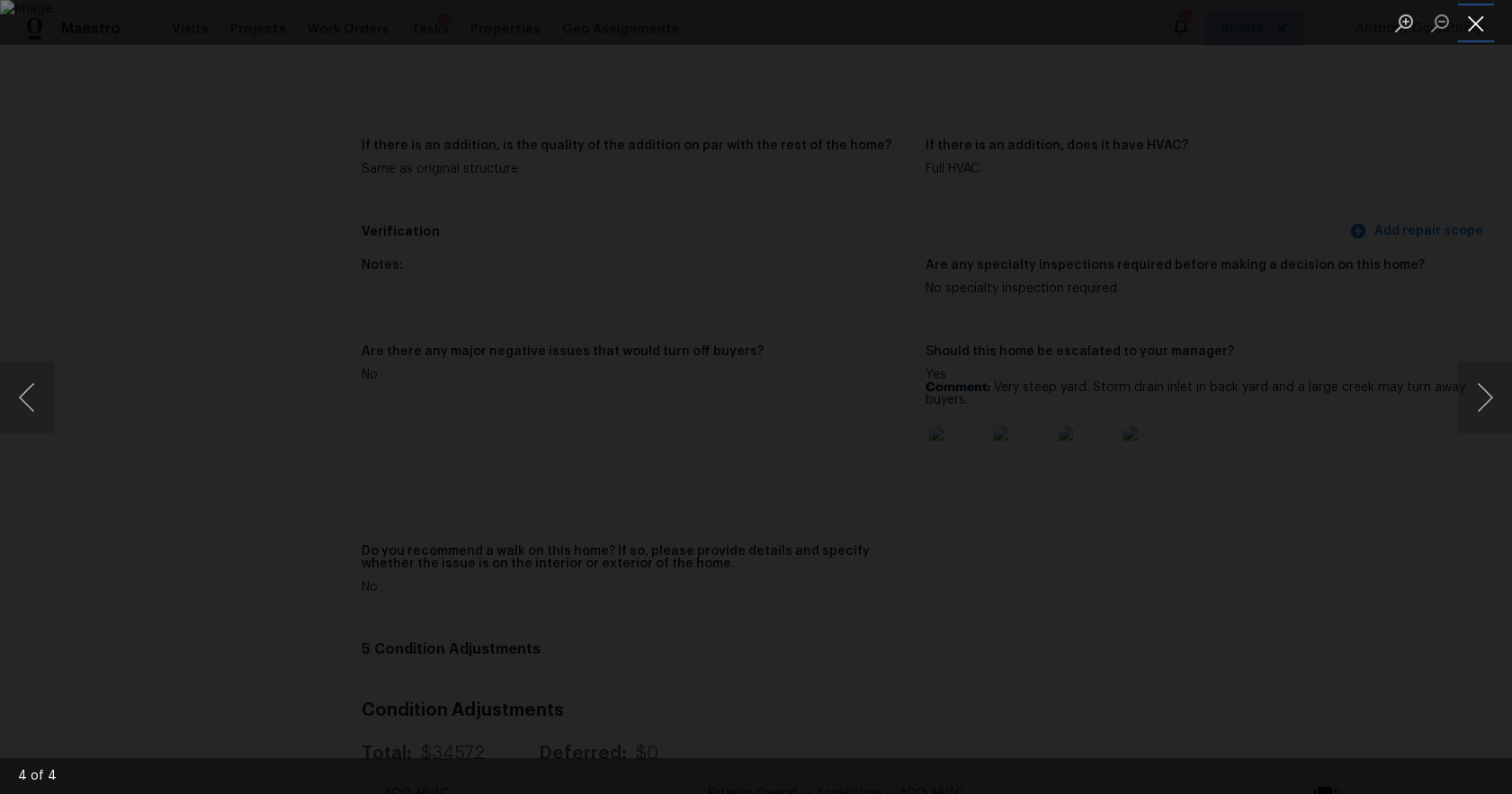 click at bounding box center [1476, 22] 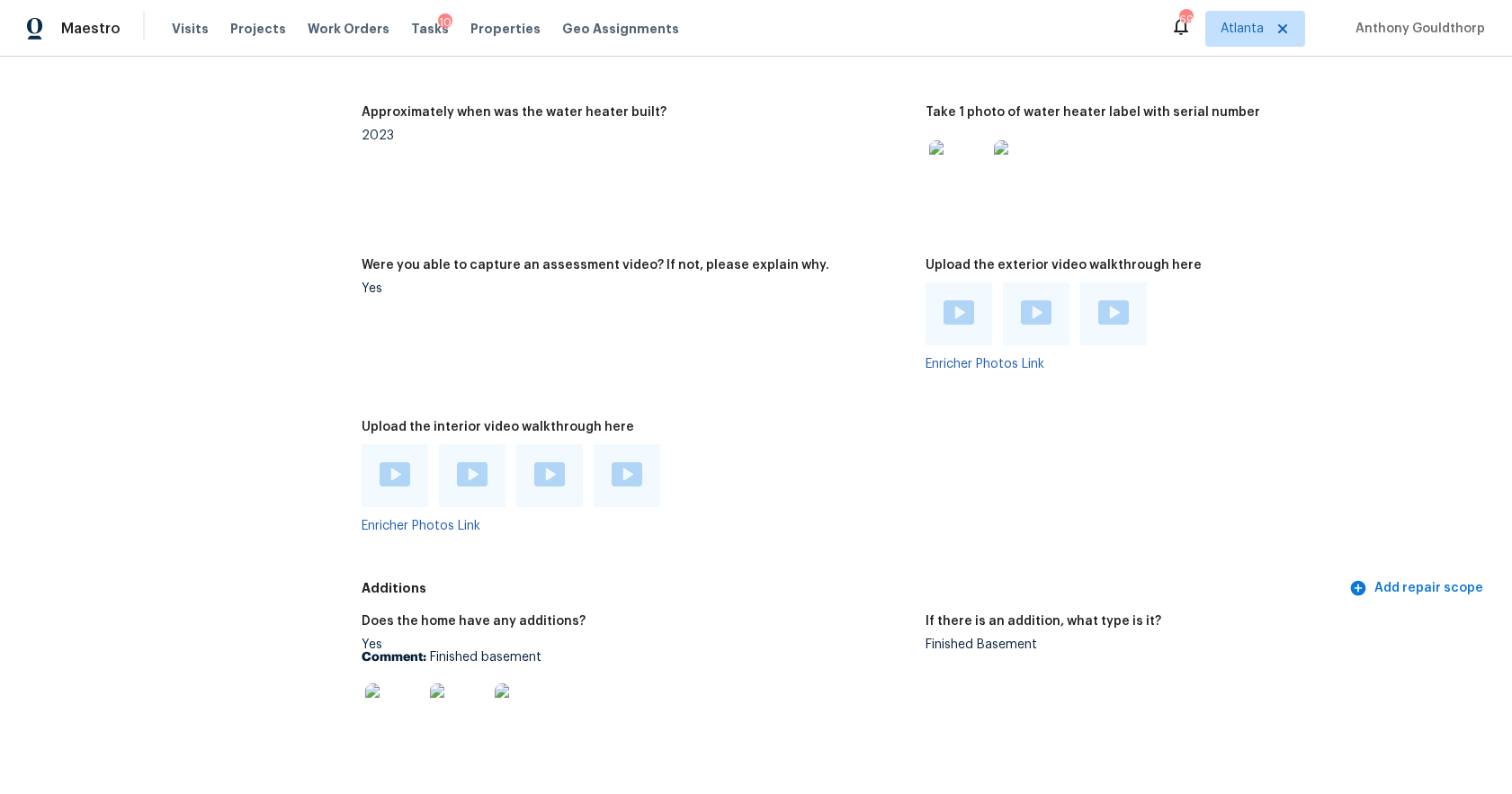 scroll, scrollTop: 4141, scrollLeft: 0, axis: vertical 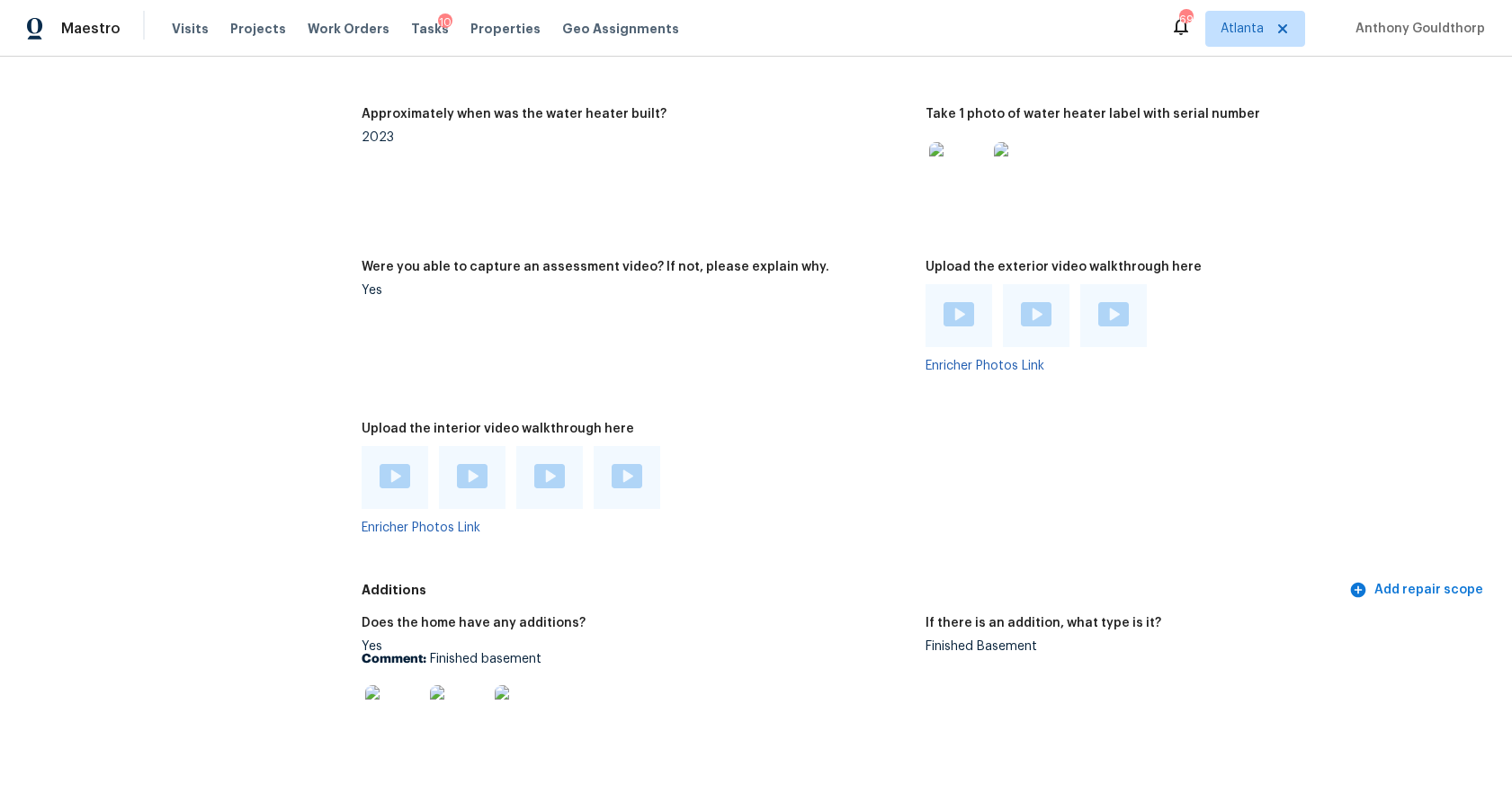 click at bounding box center (959, 314) 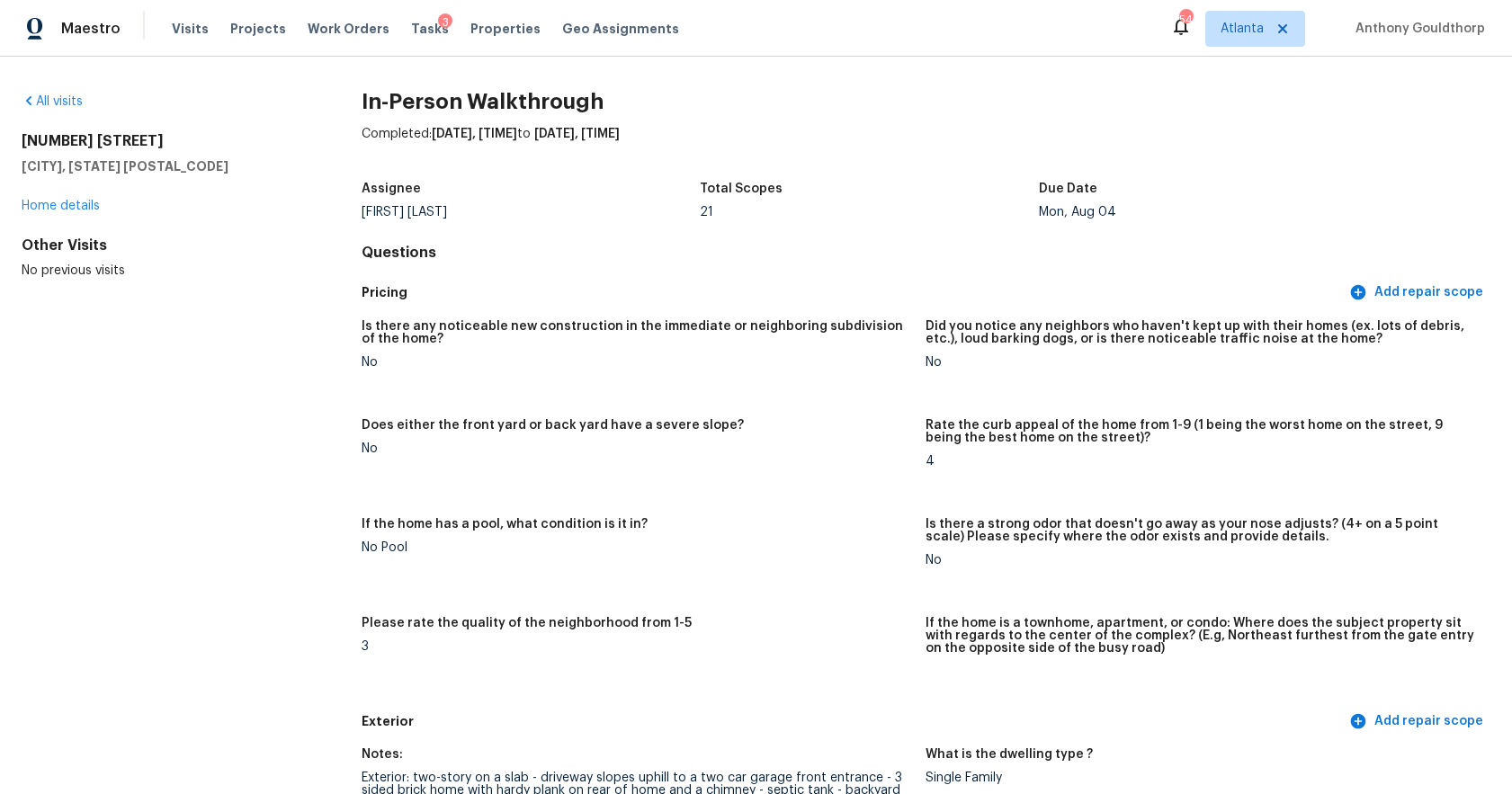 scroll, scrollTop: 0, scrollLeft: 0, axis: both 